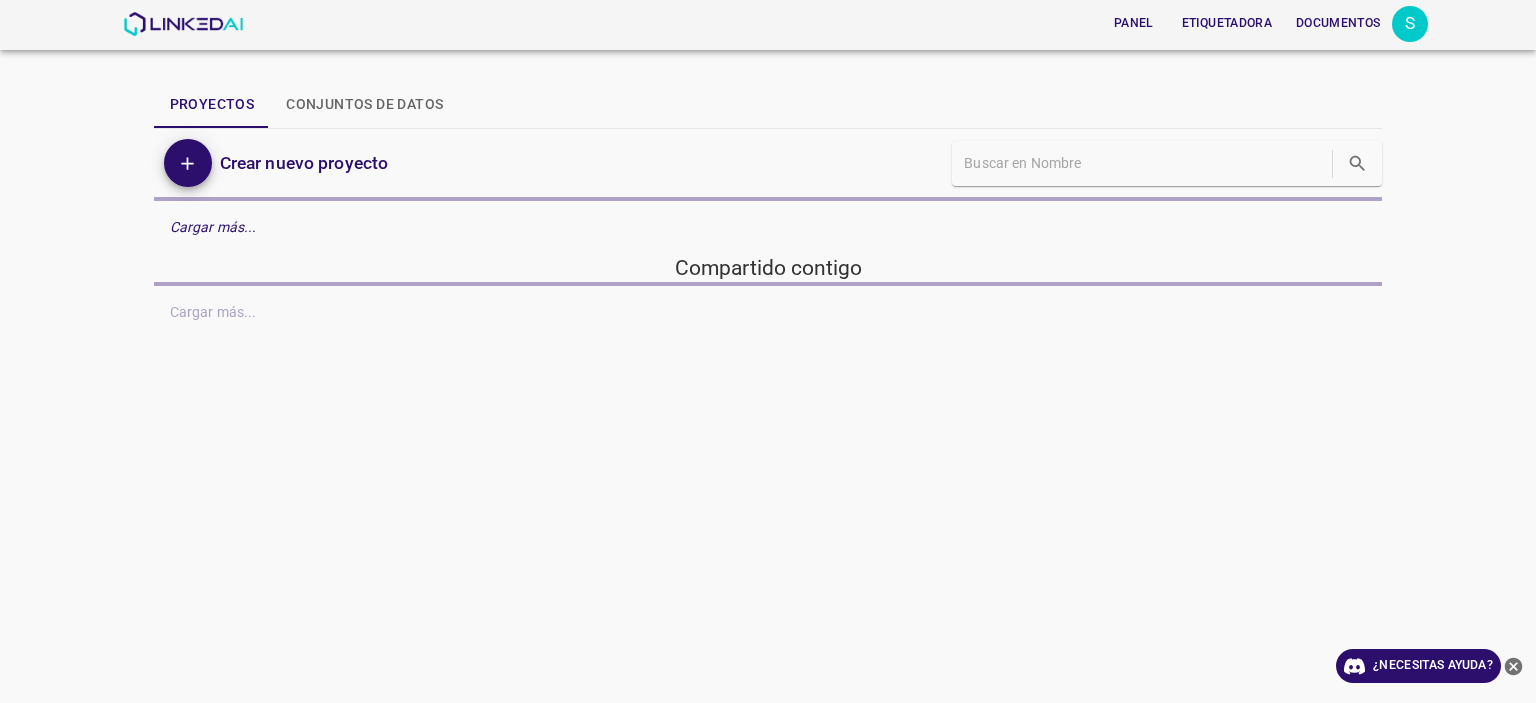 scroll, scrollTop: 0, scrollLeft: 0, axis: both 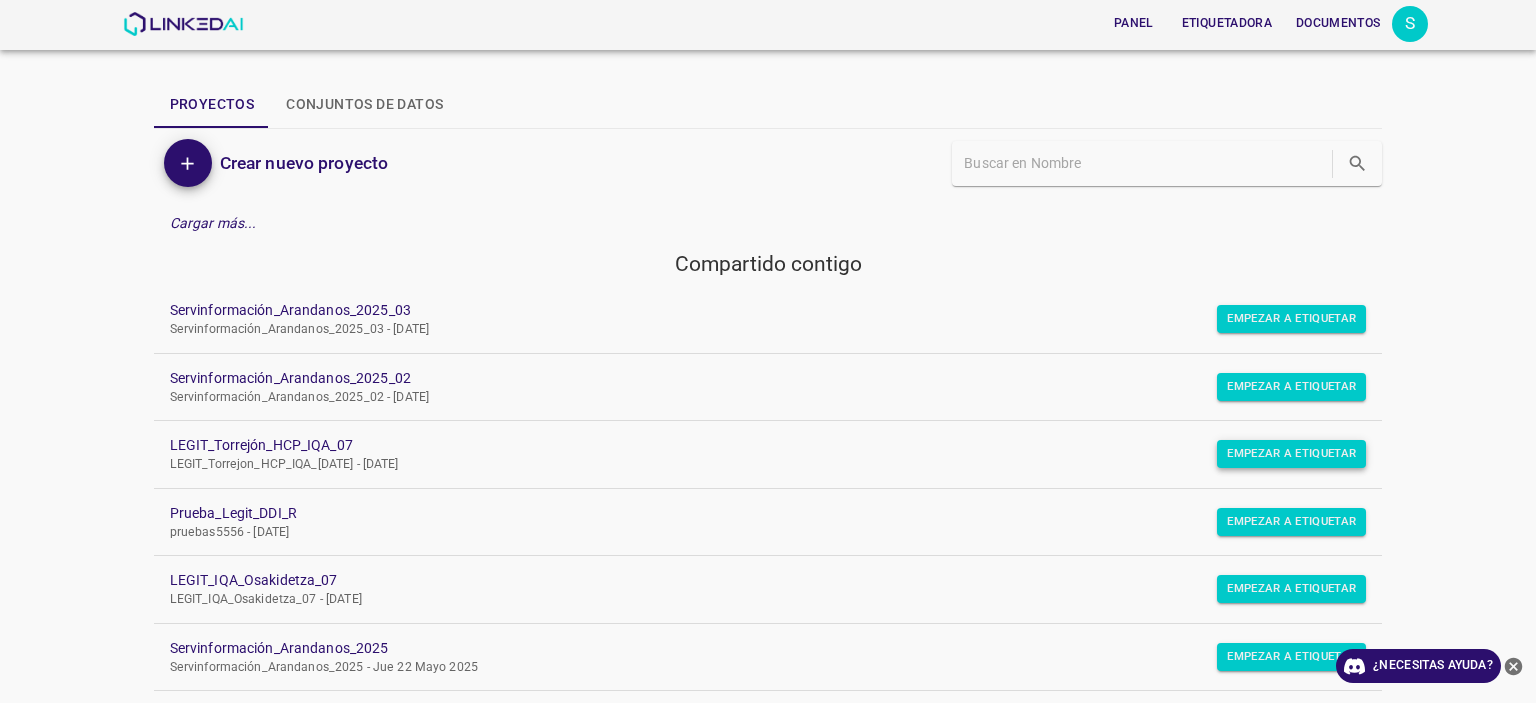 click on "Empezar a etiquetar" at bounding box center [1291, 318] 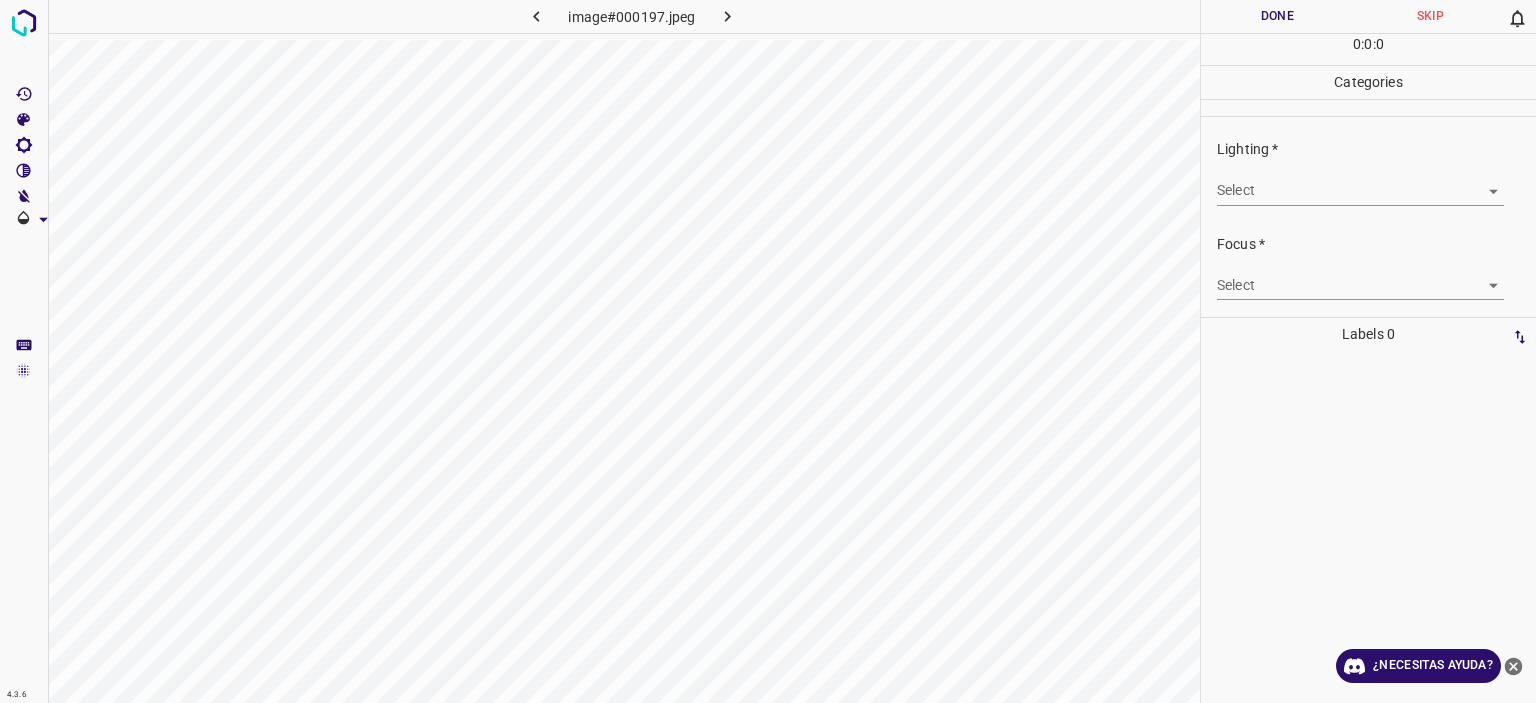click on "Texto original Valora esta traducción Tu opinión servirá para ayudar a mejorar el Traductor de Google 4.3.6  image#000197.jpeg Done Skip 0 0   : 0   : 0   Categories Lighting *  Select ​ Focus *  Select ​ Overall *  Select ​ Labels   0 Categories 1 Lighting 2 Focus 3 Overall Tools Space Change between modes (Draw & Edit) I Auto labeling R Restore zoom M Zoom in N Zoom out Delete Delete selecte label Filters Z Restore filters X Saturation filter C Brightness filter V Contrast filter [PERSON_NAME] scale filter General O Download ¿Necesitas ayuda? - Texto - Esconder - Borrar" at bounding box center [768, 351] 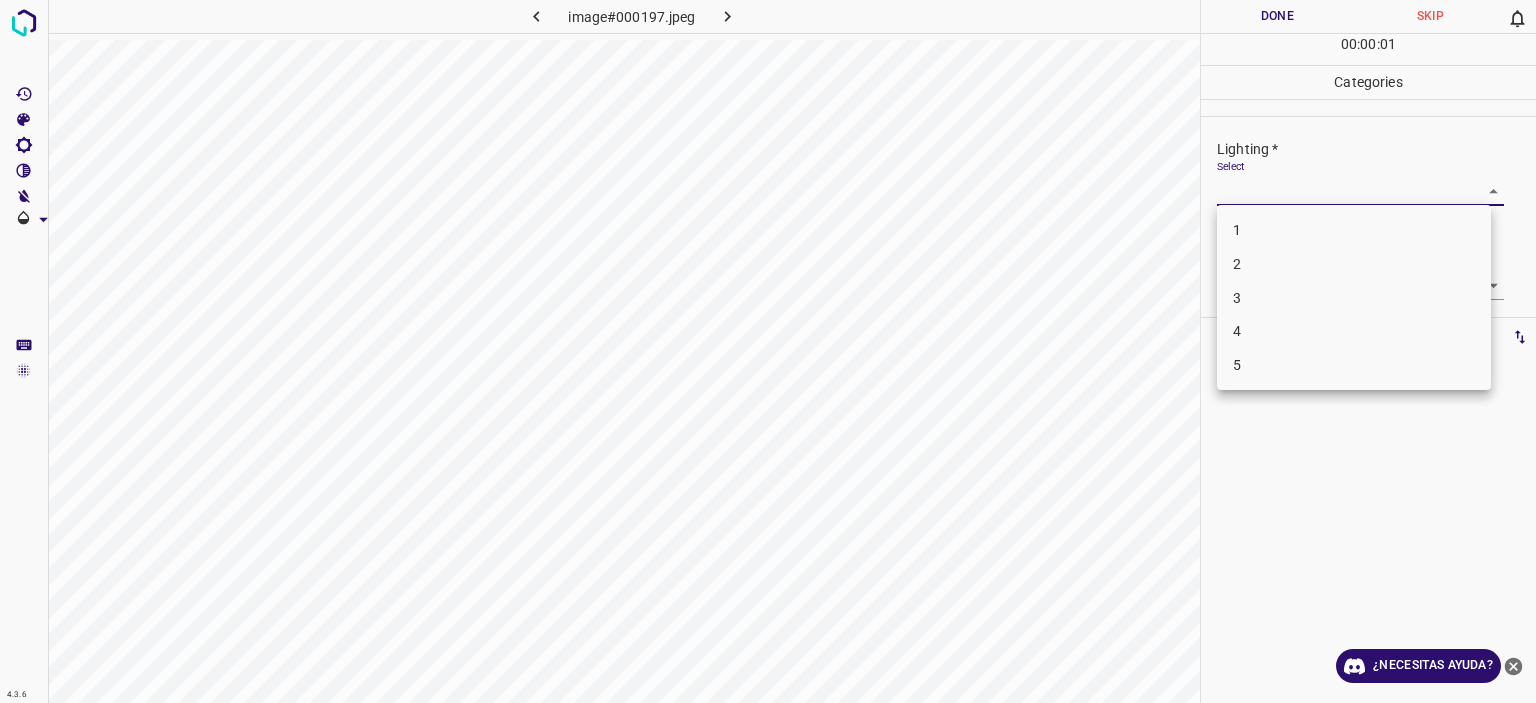 click on "3" at bounding box center [1354, 298] 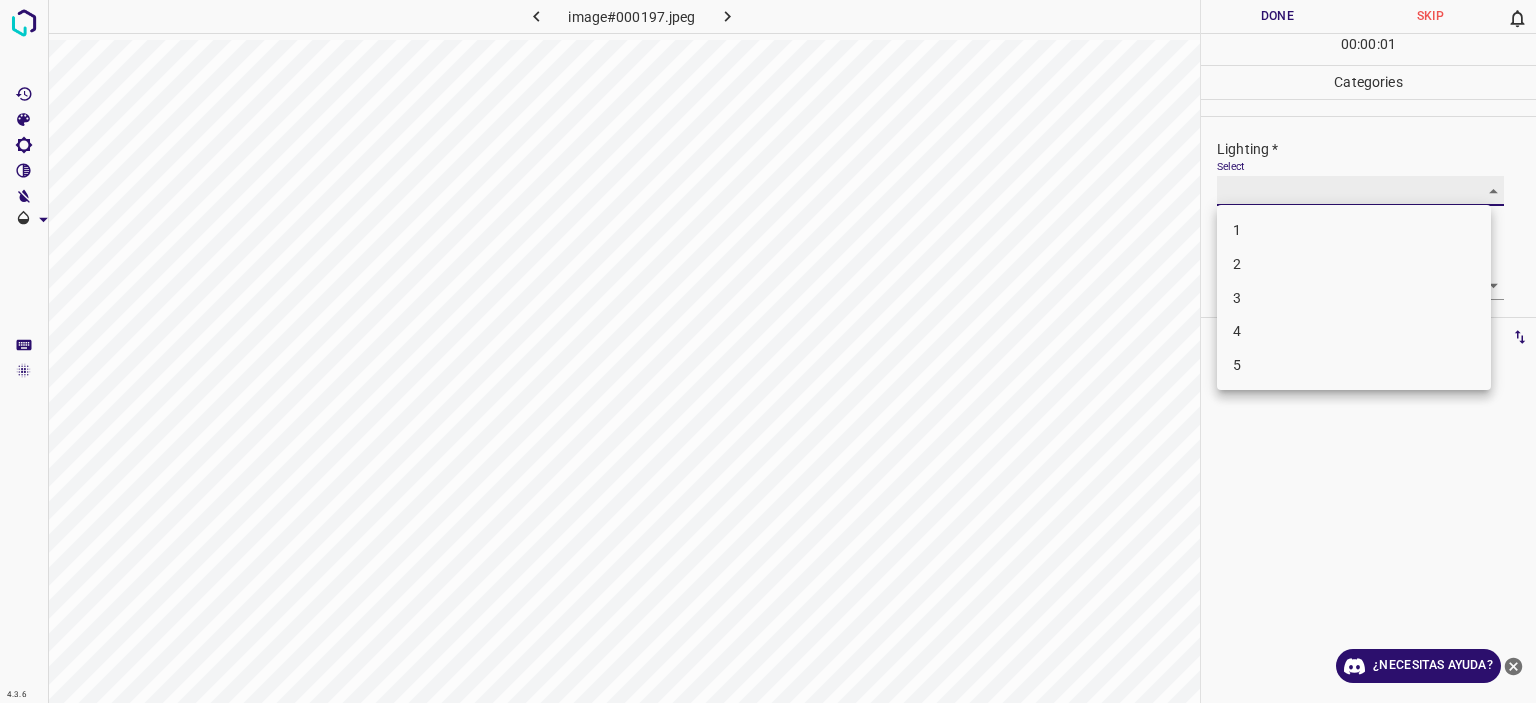 type on "3" 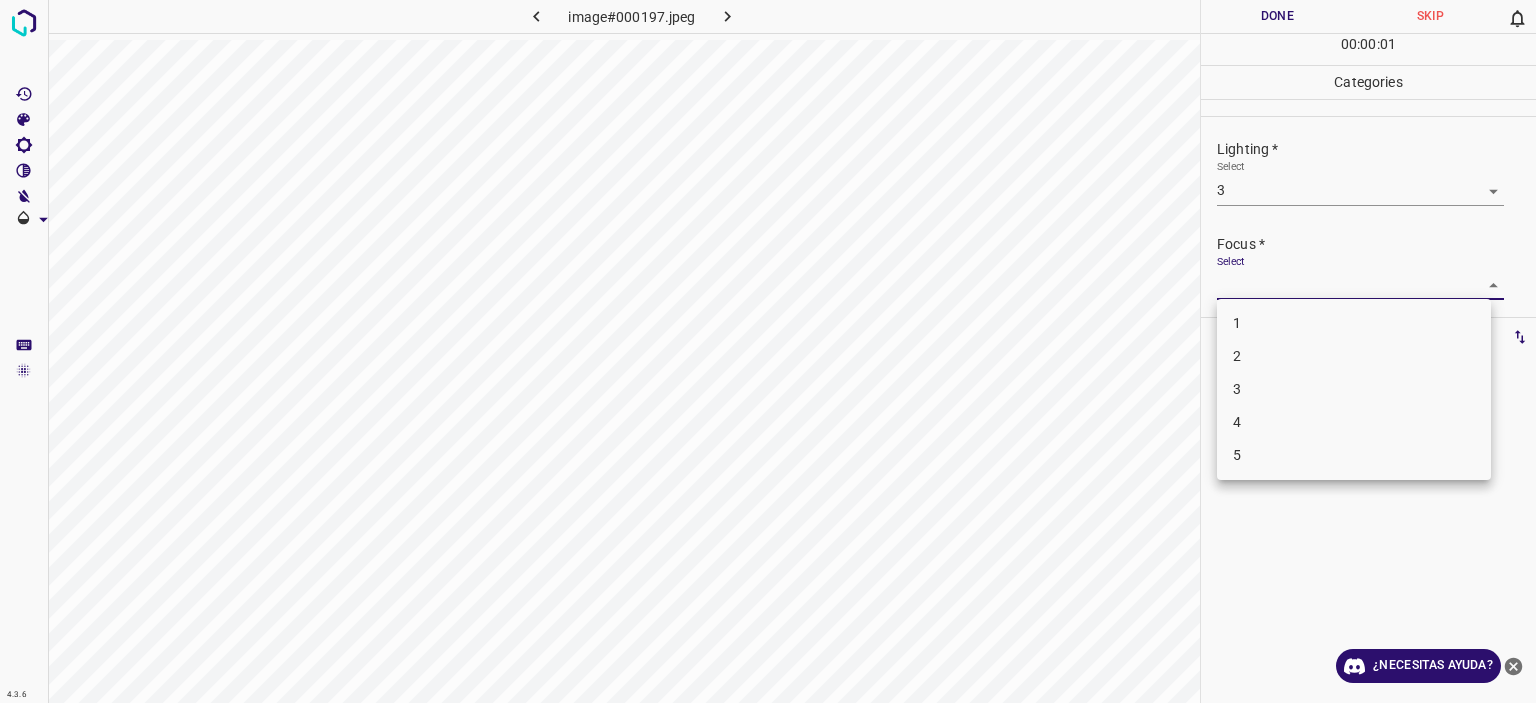 click on "Texto original Valora esta traducción Tu opinión servirá para ayudar a mejorar el Traductor de Google 4.3.6  image#000197.jpeg Done Skip 0 00   : 00   : 01   Categories Lighting *  Select 3 3 Focus *  Select ​ Overall *  Select ​ Labels   0 Categories 1 Lighting 2 Focus 3 Overall Tools Space Change between modes (Draw & Edit) I Auto labeling R Restore zoom M Zoom in N Zoom out Delete Delete selecte label Filters Z Restore filters X Saturation filter C Brightness filter V Contrast filter [PERSON_NAME] scale filter General O Download ¿Necesitas ayuda? - Texto - Esconder - Borrar 1 2 3 4 5" at bounding box center [768, 351] 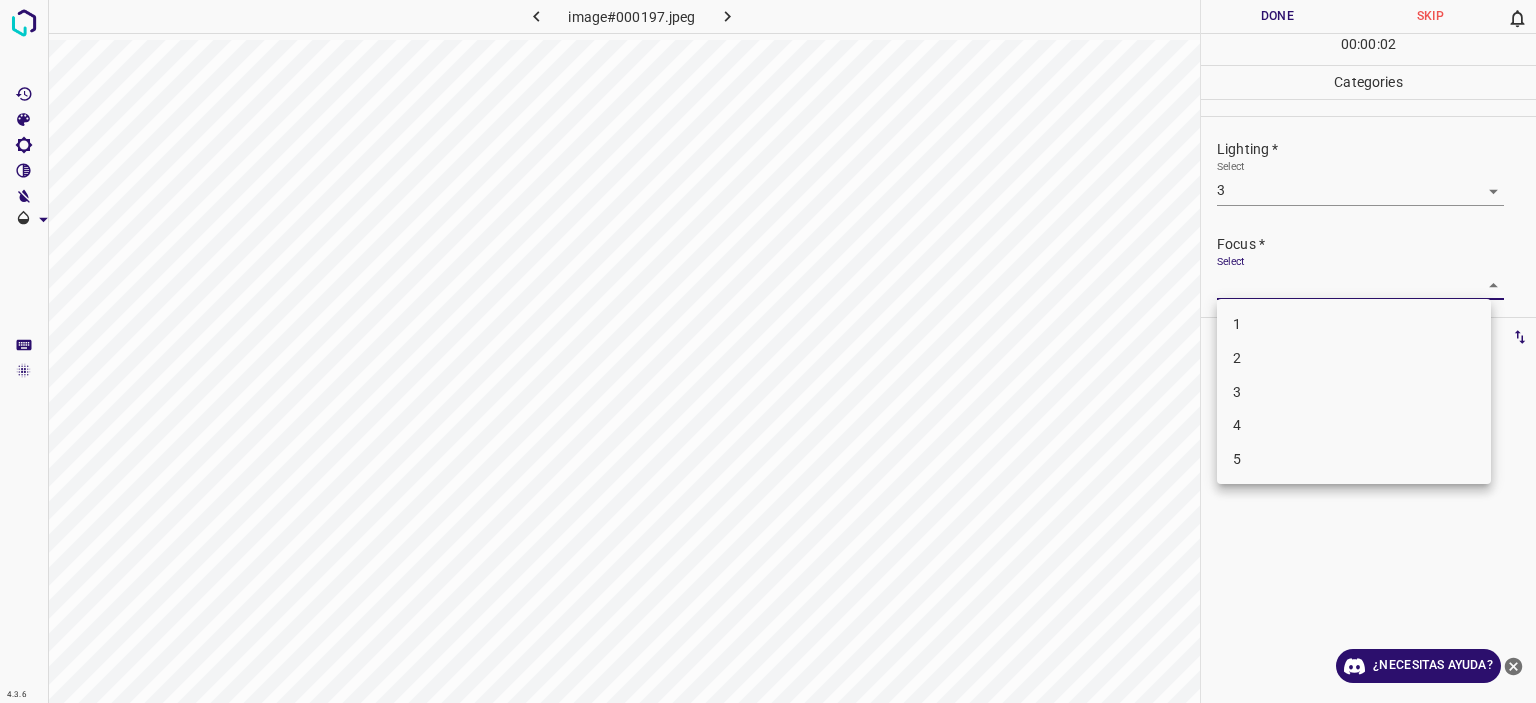 click on "3" at bounding box center [1354, 392] 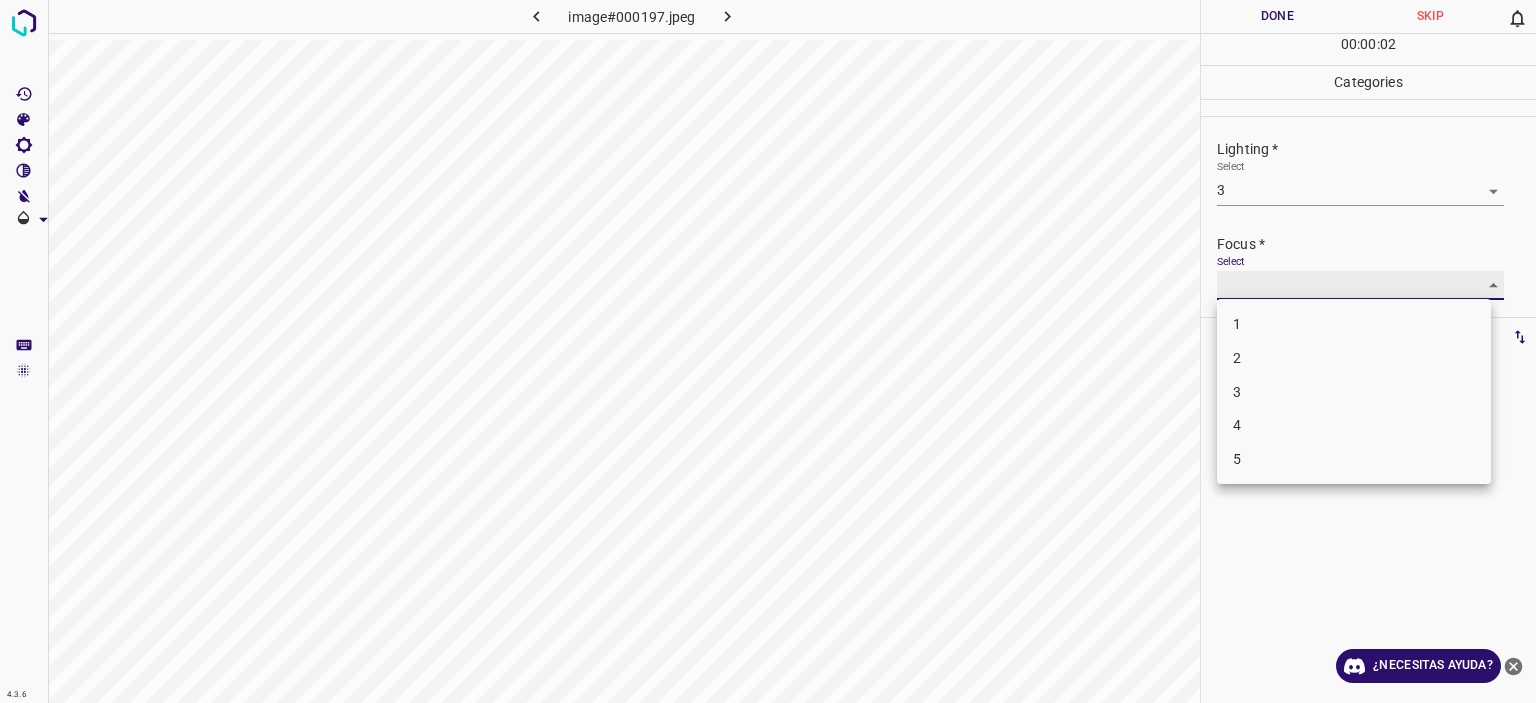 type on "3" 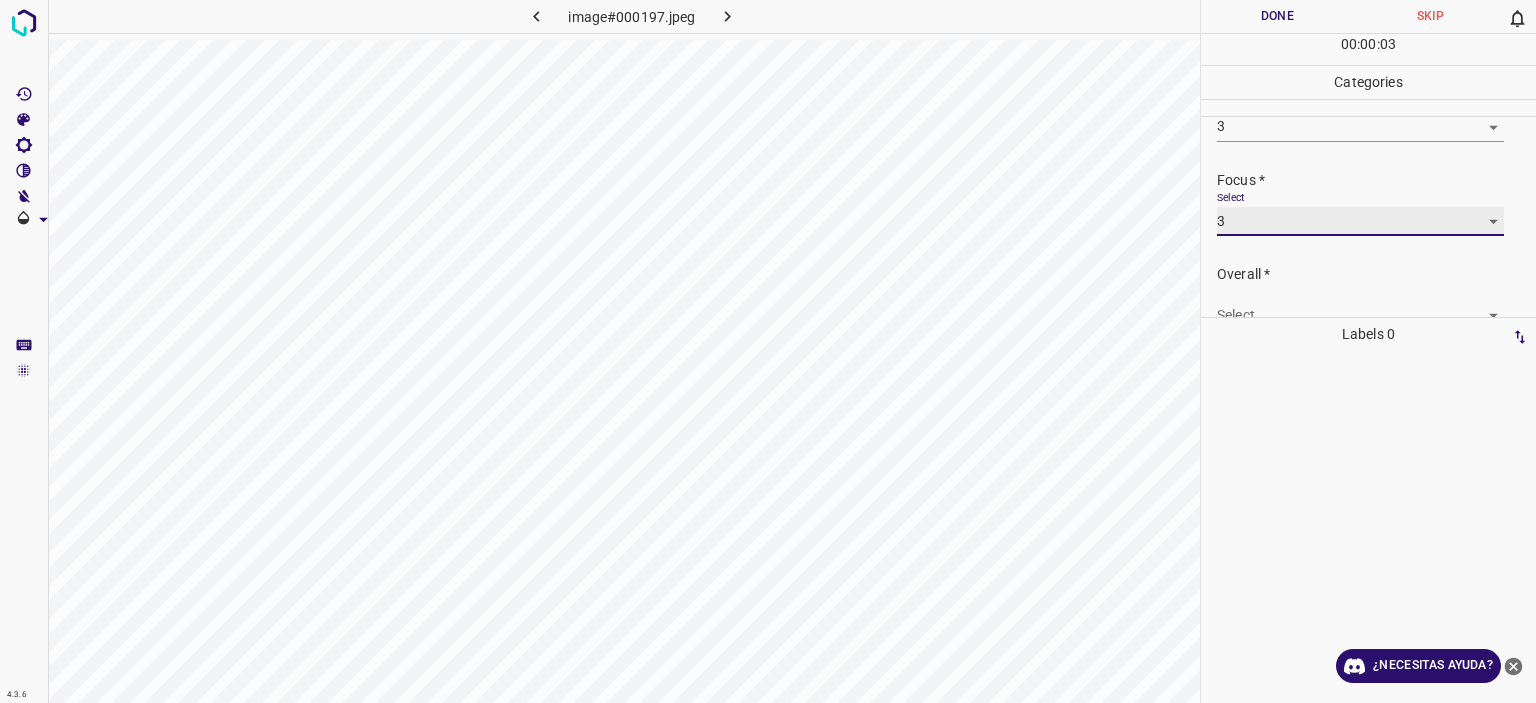 scroll, scrollTop: 98, scrollLeft: 0, axis: vertical 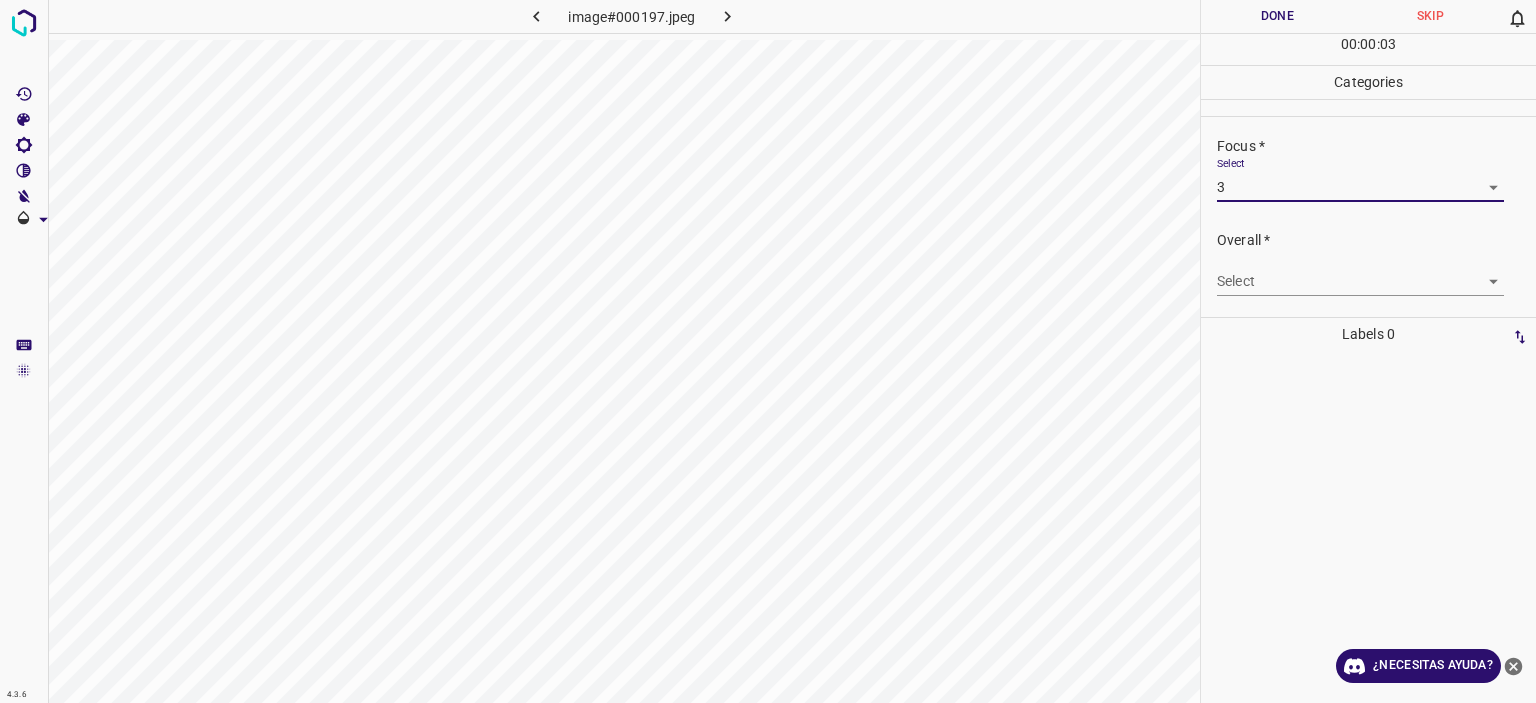 click on "Texto original Valora esta traducción Tu opinión servirá para ayudar a mejorar el Traductor de Google 4.3.6  image#000197.jpeg Done Skip 0 00   : 00   : 03   Categories Lighting *  Select 3 3 Focus *  Select 3 3 Overall *  Select ​ Labels   0 Categories 1 Lighting 2 Focus 3 Overall Tools Space Change between modes (Draw & Edit) I Auto labeling R Restore zoom M Zoom in N Zoom out Delete Delete selecte label Filters Z Restore filters X Saturation filter C Brightness filter V Contrast filter [PERSON_NAME] scale filter General O Download ¿Necesitas ayuda? - Texto - Esconder - Borrar" at bounding box center [768, 351] 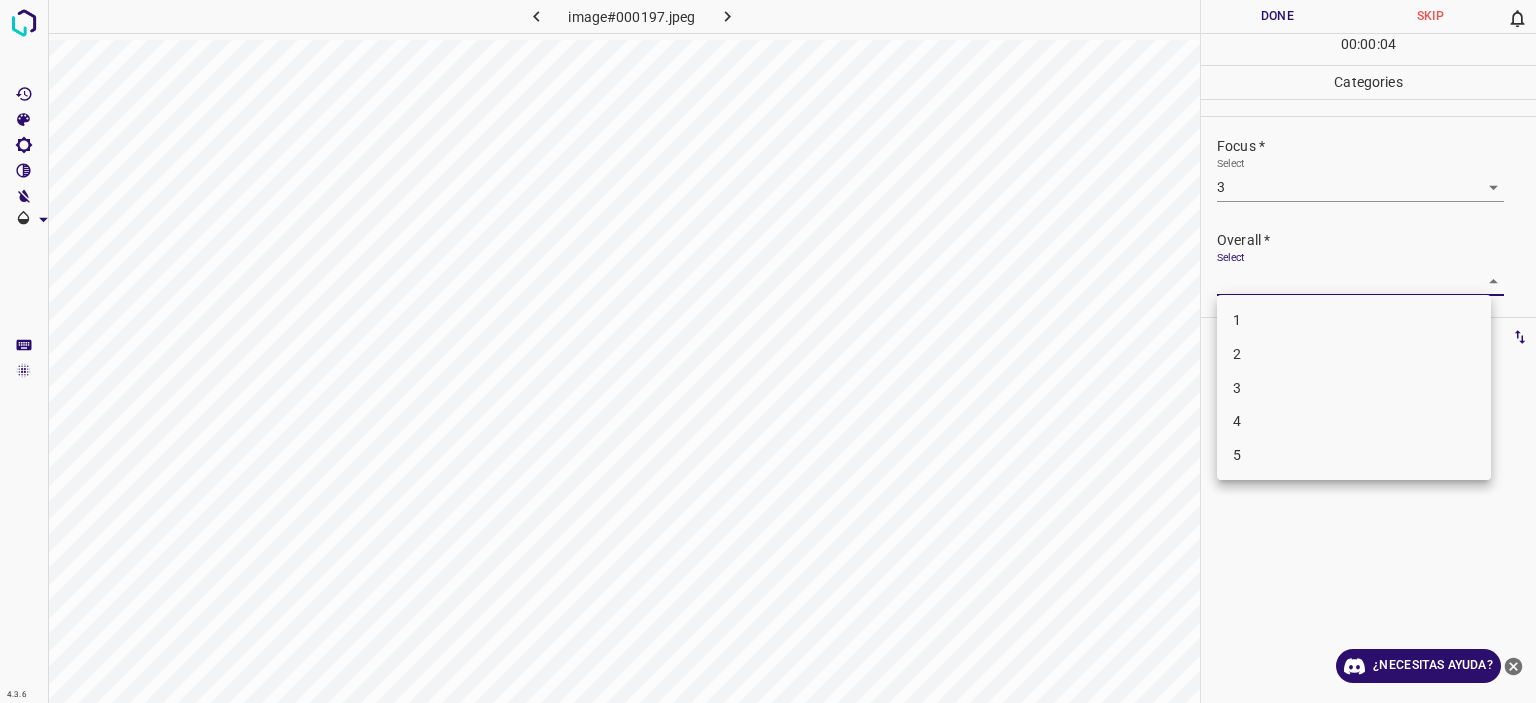 click on "3" at bounding box center [1354, 388] 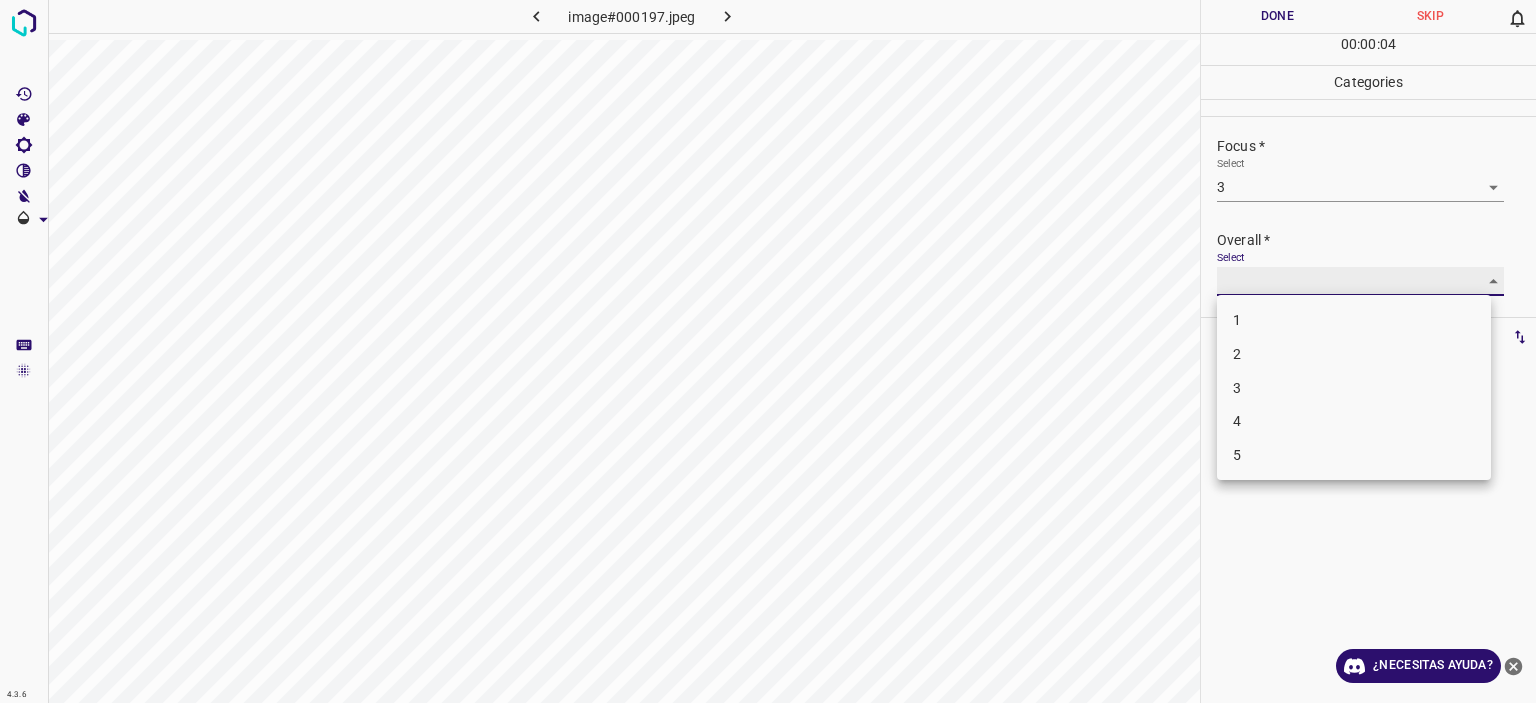 type on "3" 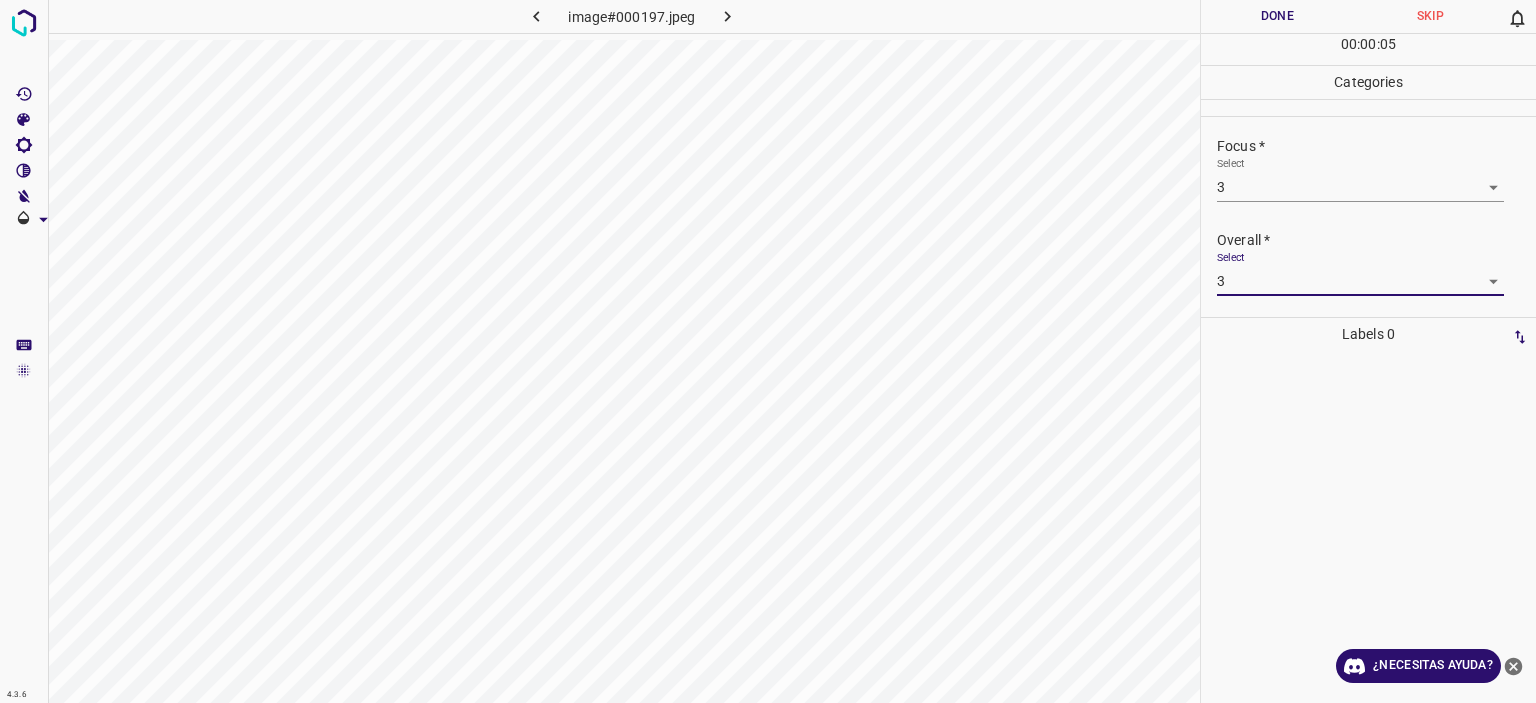 click on "Done" at bounding box center (1277, 16) 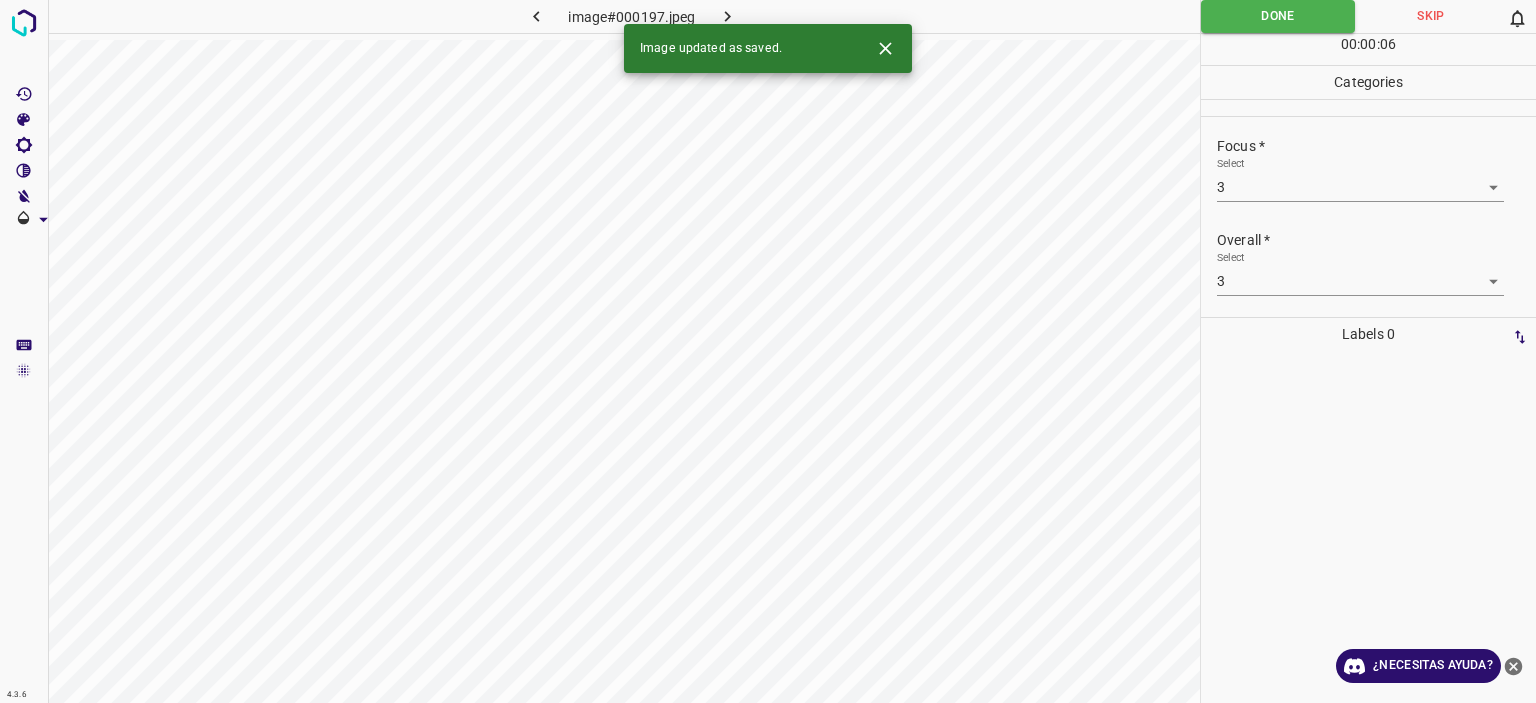 click 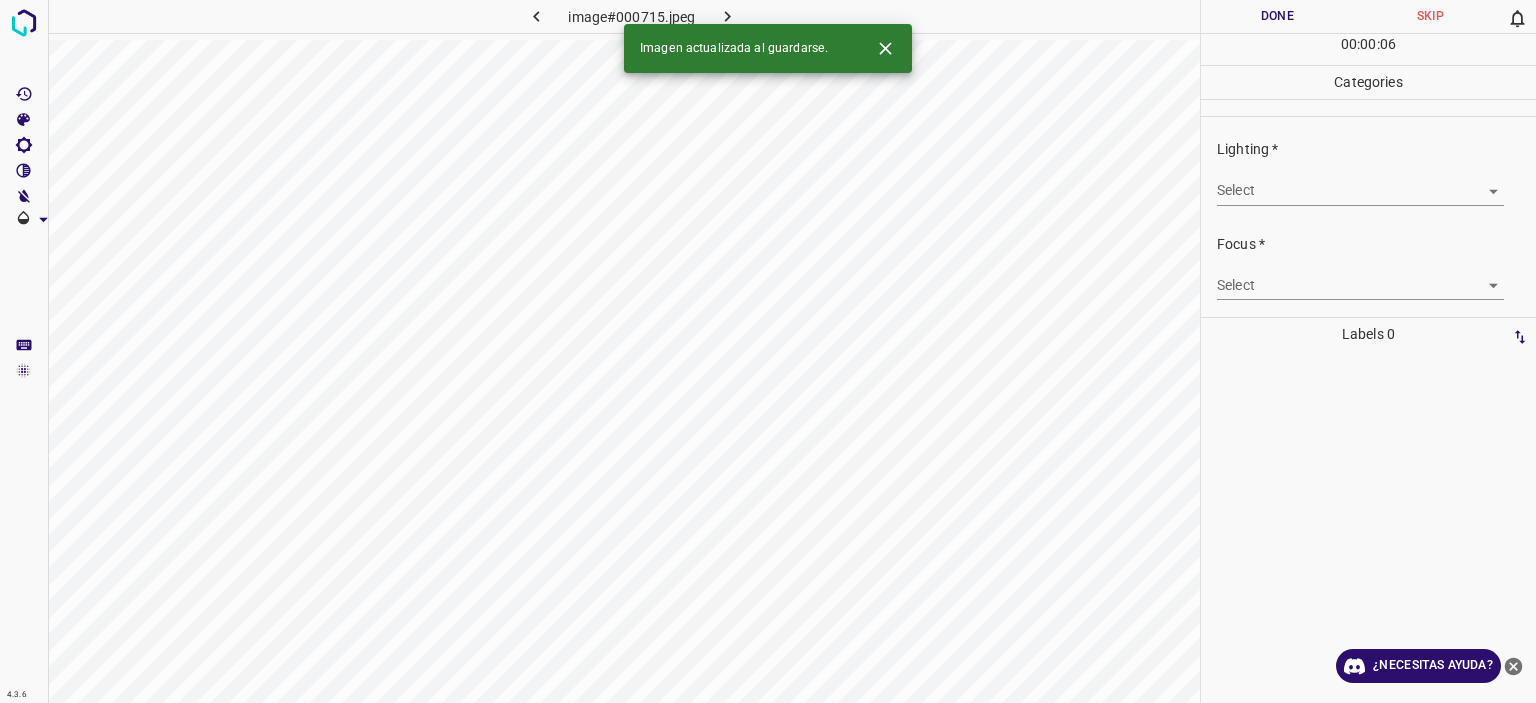 click on "Texto original Valora esta traducción Tu opinión servirá para ayudar a mejorar el Traductor de Google 4.3.6  image#000715.jpeg Done Skip 0 00   : 00   : 06   Categories Lighting *  Select ​ Focus *  Select ​ Overall *  Select ​ Labels   0 Categories 1 Lighting 2 Focus 3 Overall Tools Space Change between modes (Draw & Edit) I Auto labeling R Restore zoom M Zoom in N Zoom out Delete Delete selecte label Filters Z Restore filters X Saturation filter C Brightness filter V Contrast filter [PERSON_NAME] scale filter General O Download Imagen actualizada al guardarse. ¿Necesitas ayuda? - Texto - Esconder - Borrar" at bounding box center [768, 351] 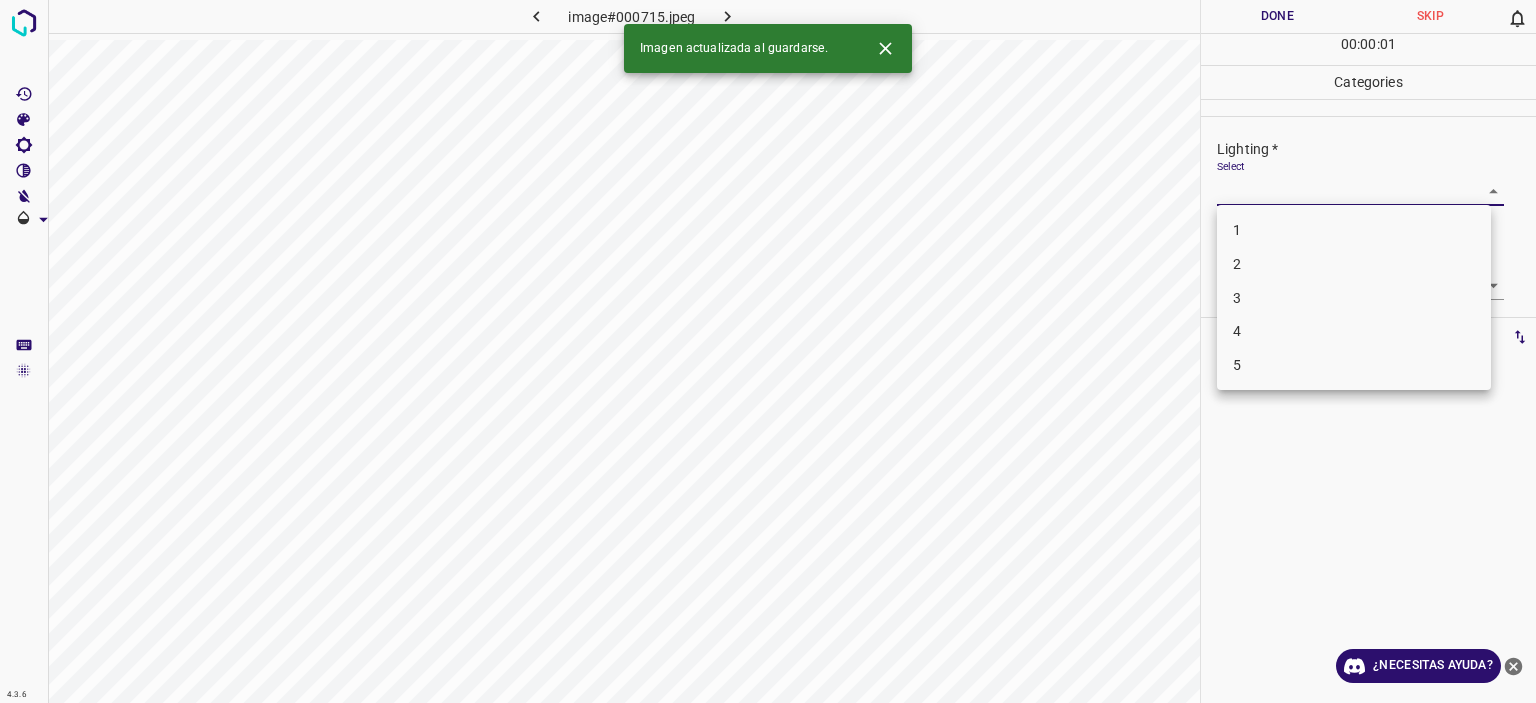 click on "3" at bounding box center [1354, 298] 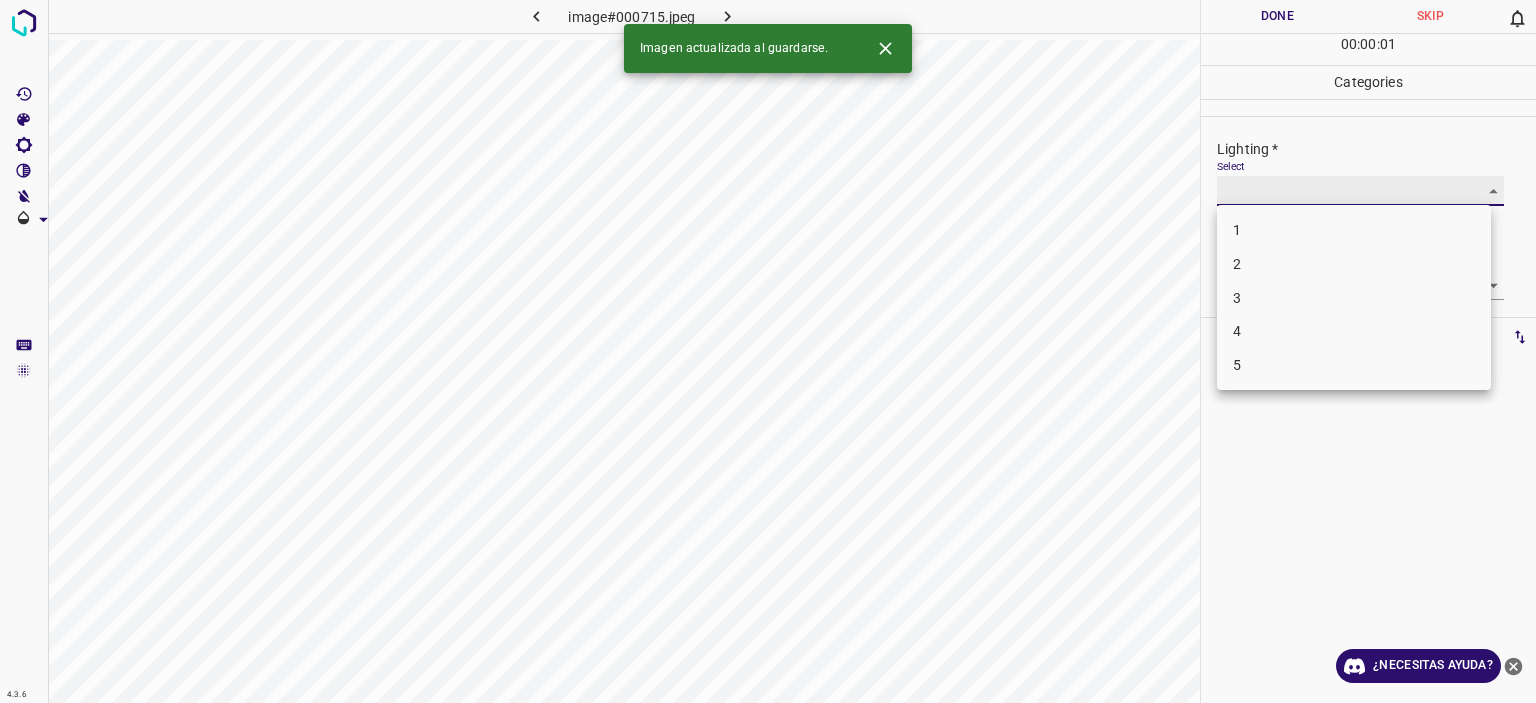 type on "3" 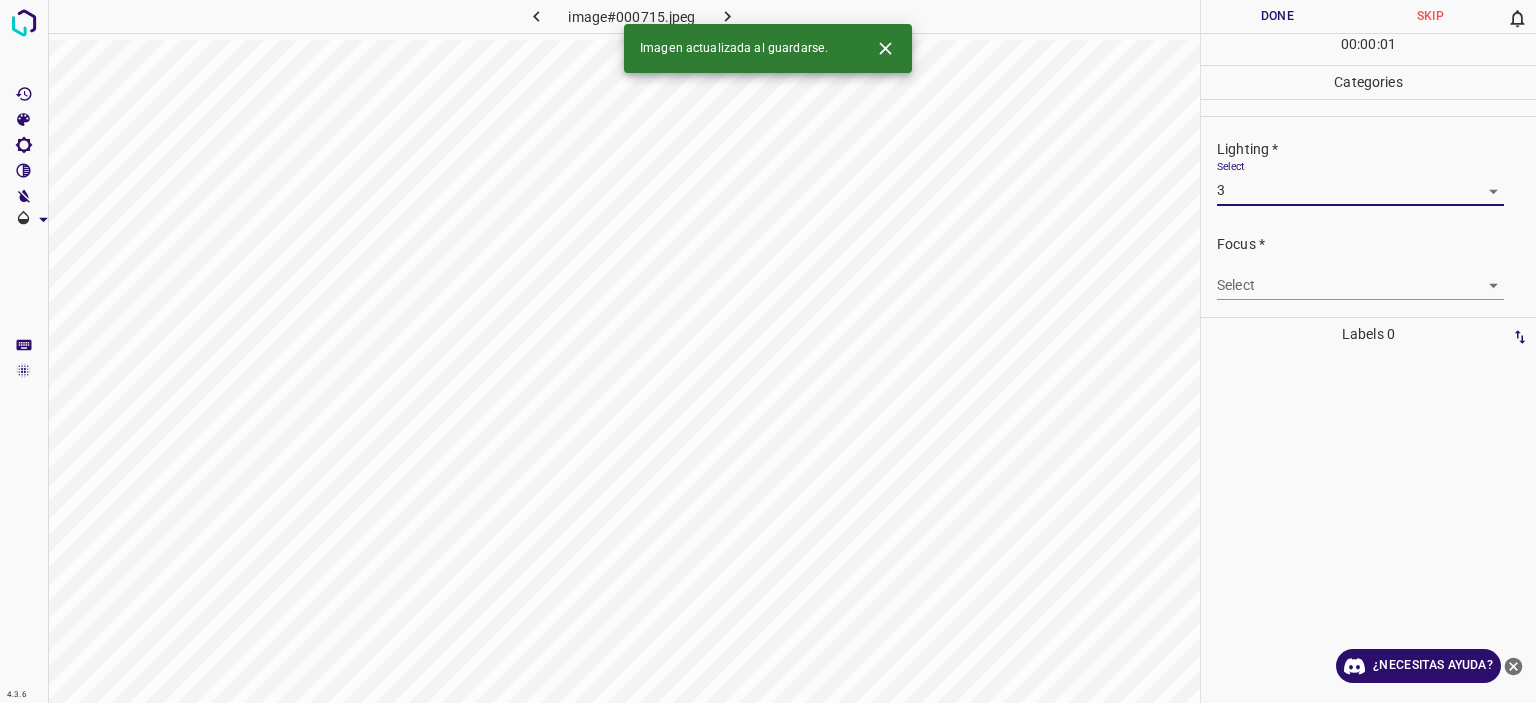 click on "Texto original Valora esta traducción Tu opinión servirá para ayudar a mejorar el Traductor de Google 4.3.6  image#000715.jpeg Done Skip 0 00   : 00   : 01   Categories Lighting *  Select 3 3 Focus *  Select ​ Overall *  Select ​ Labels   0 Categories 1 Lighting 2 Focus 3 Overall Tools Space Change between modes (Draw & Edit) I Auto labeling R Restore zoom M Zoom in N Zoom out Delete Delete selecte label Filters Z Restore filters X Saturation filter C Brightness filter V Contrast filter [PERSON_NAME] scale filter General O Download Imagen actualizada al guardarse. ¿Necesitas ayuda? - Texto - Esconder - Borrar 1 2 3 4 5" at bounding box center [768, 351] 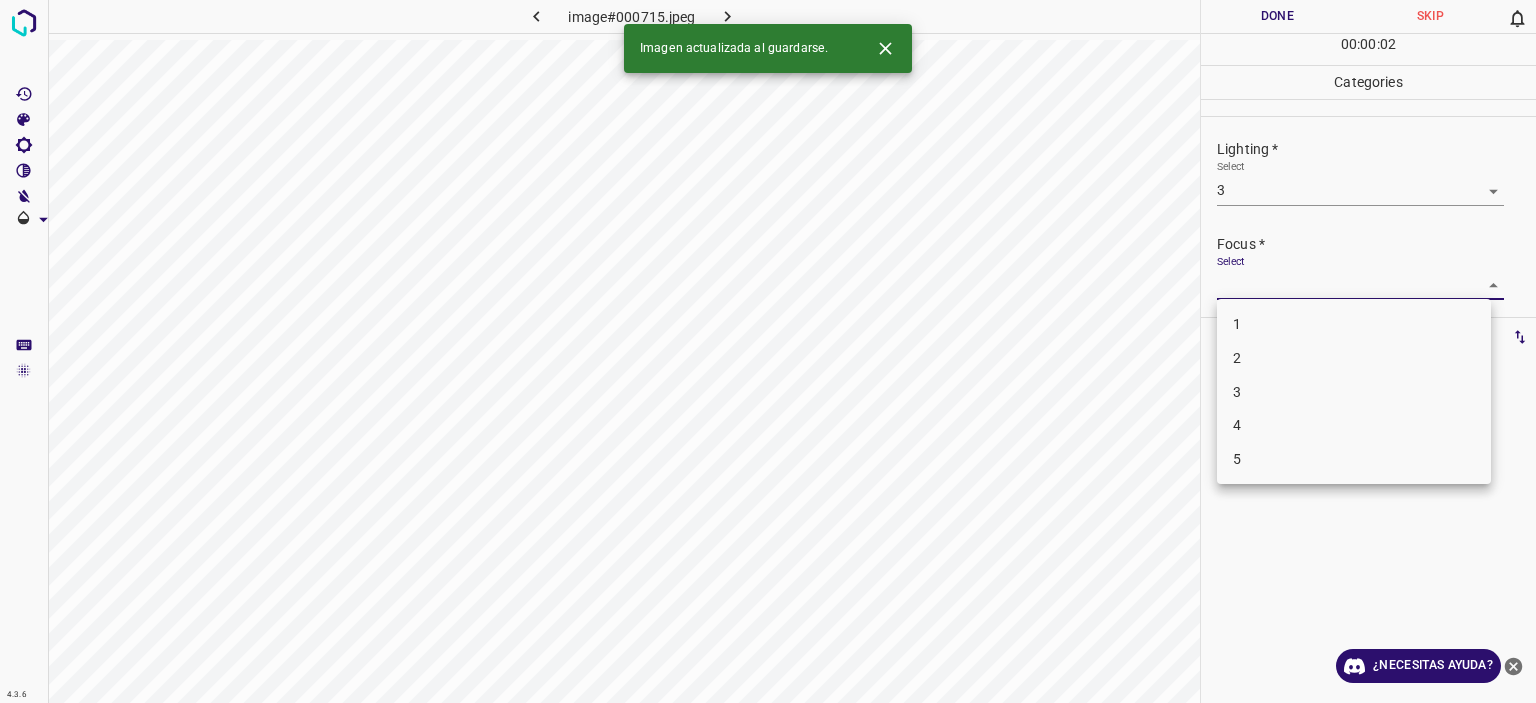 click on "3" at bounding box center (1354, 392) 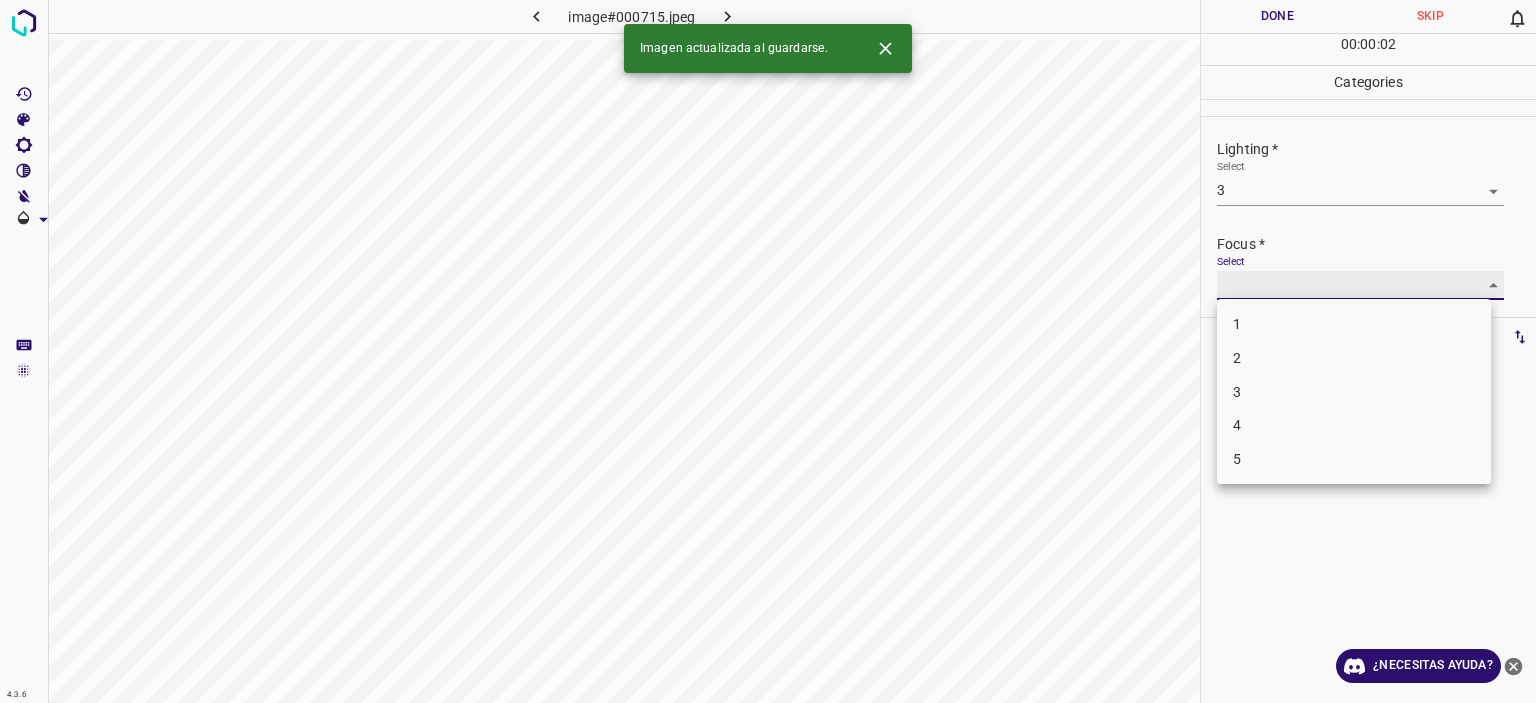 type on "3" 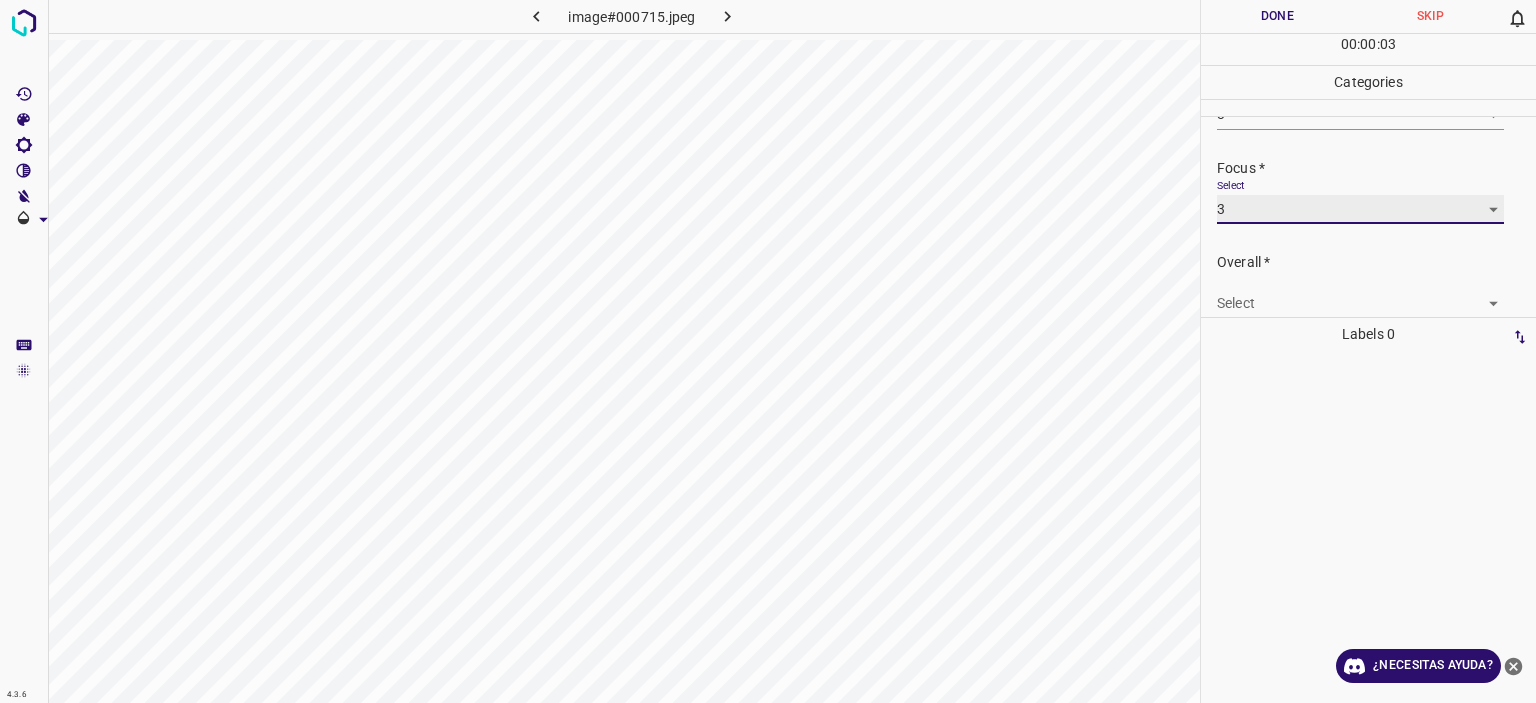 scroll, scrollTop: 98, scrollLeft: 0, axis: vertical 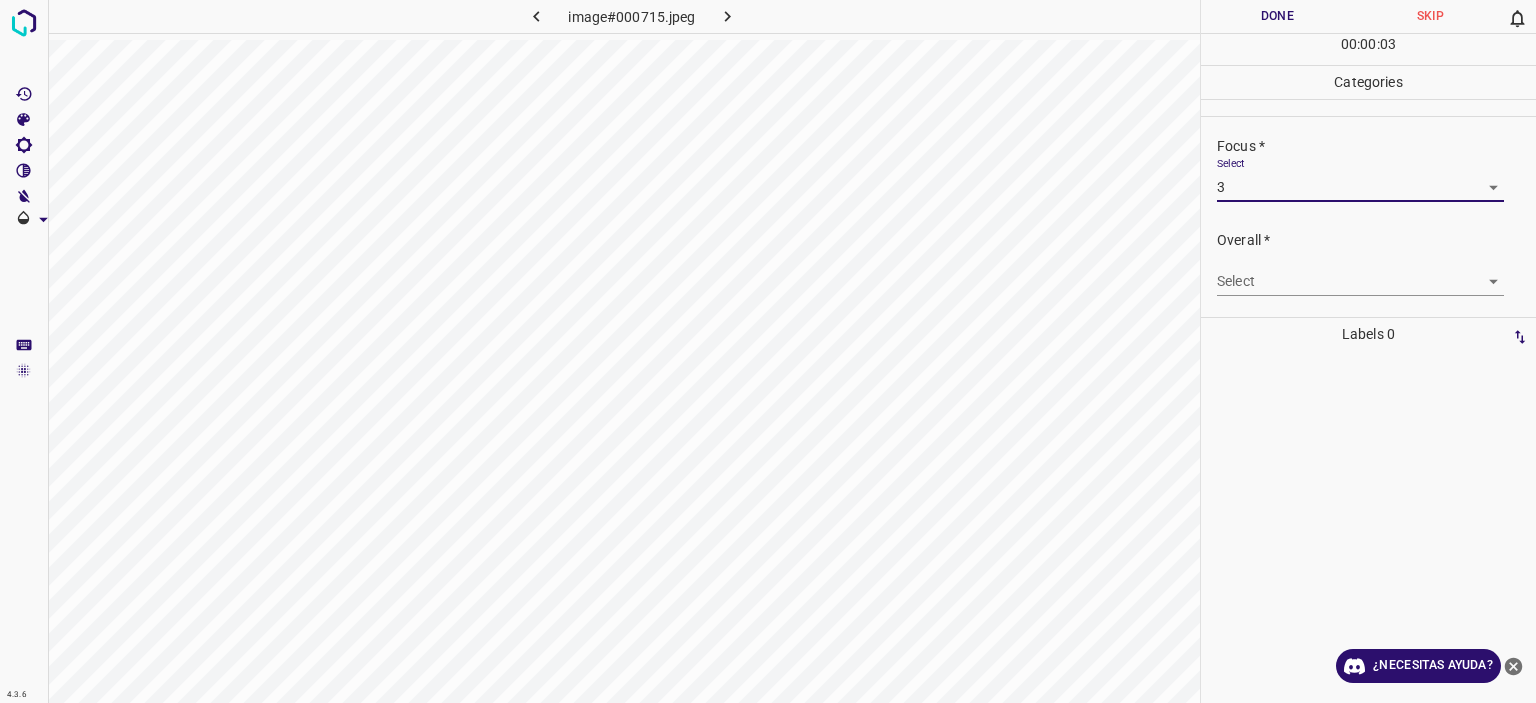 click on "Overall *  Select ​" at bounding box center [1368, 263] 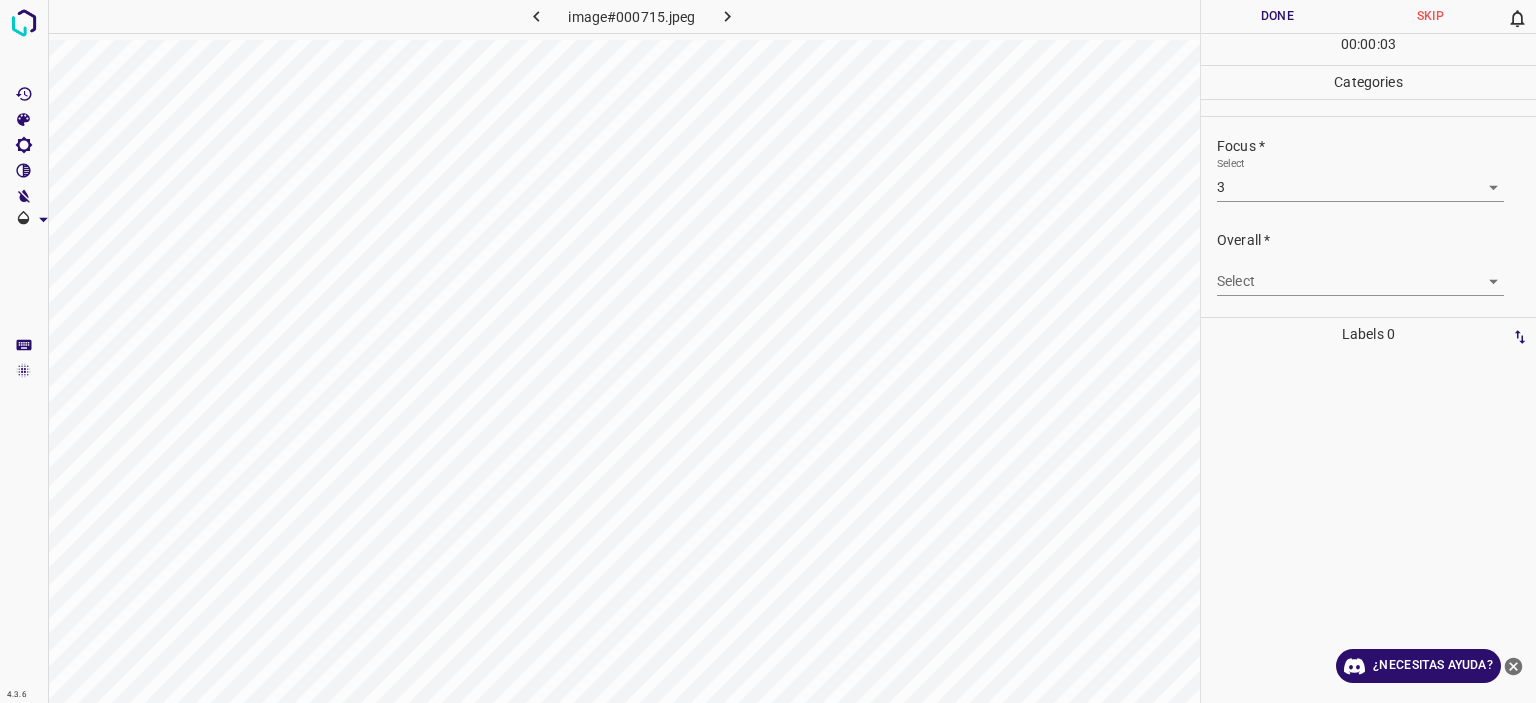 click on "Texto original Valora esta traducción Tu opinión servirá para ayudar a mejorar el Traductor de Google 4.3.6  image#000715.jpeg Done Skip 0 00   : 00   : 03   Categories Lighting *  Select 3 3 Focus *  Select 3 3 Overall *  Select ​ Labels   0 Categories 1 Lighting 2 Focus 3 Overall Tools Space Change between modes (Draw & Edit) I Auto labeling R Restore zoom M Zoom in N Zoom out Delete Delete selecte label Filters Z Restore filters X Saturation filter C Brightness filter V Contrast filter [PERSON_NAME] scale filter General O Download ¿Necesitas ayuda? - Texto - Esconder - Borrar" at bounding box center [768, 351] 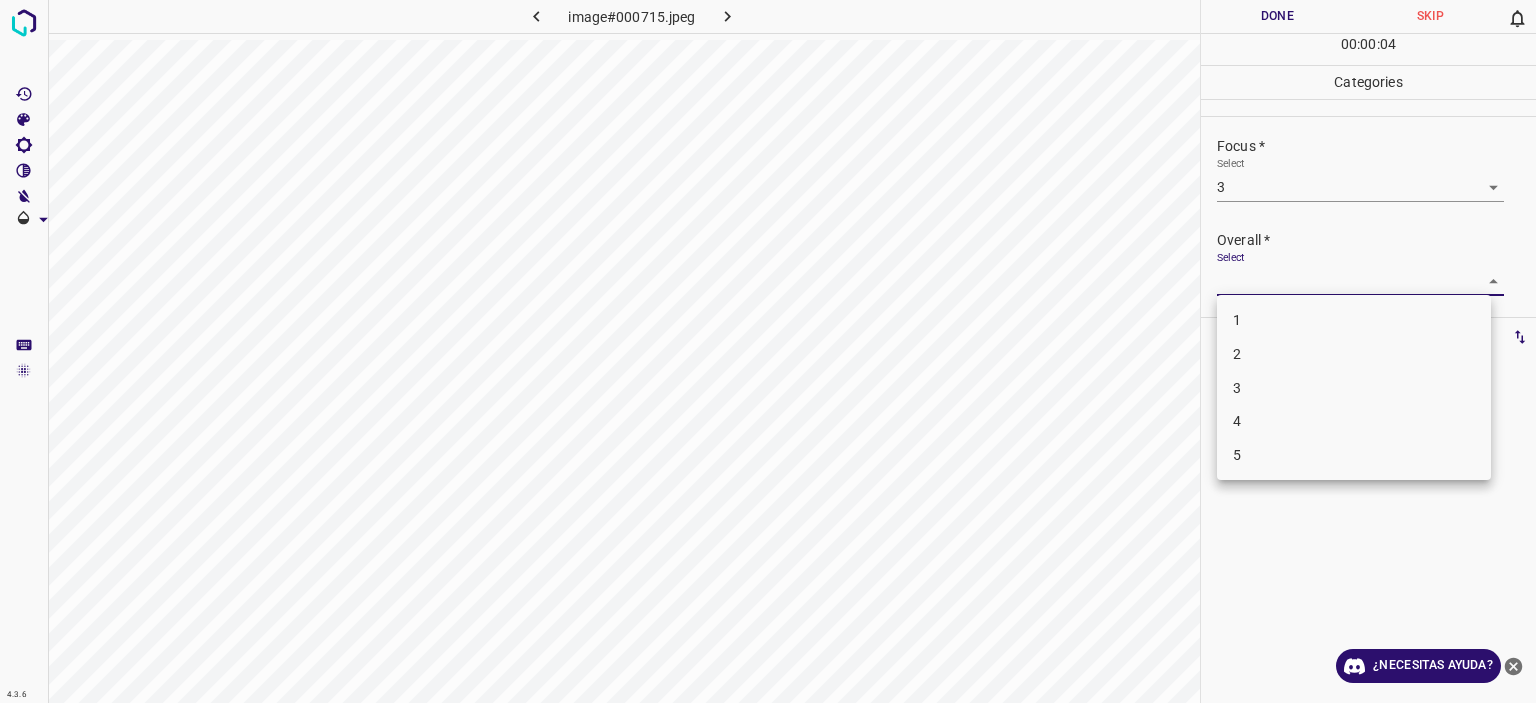 click on "4" at bounding box center [1354, 421] 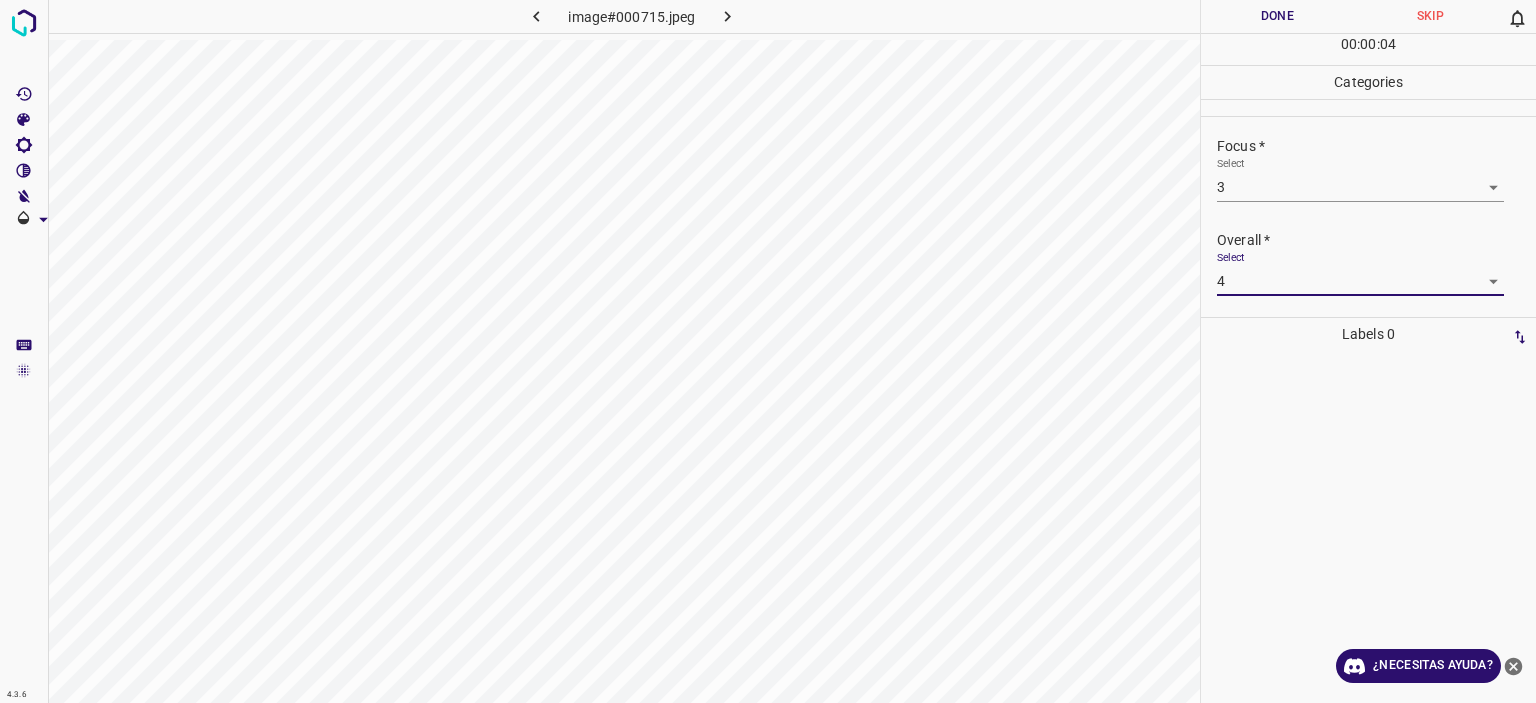 click on "Texto original Valora esta traducción Tu opinión servirá para ayudar a mejorar el Traductor de Google 4.3.6  image#000715.jpeg Done Skip 0 00   : 00   : 04   Categories Lighting *  Select 3 3 Focus *  Select 3 3 Overall *  Select 4 4 Labels   0 Categories 1 Lighting 2 Focus 3 Overall Tools Space Change between modes (Draw & Edit) I Auto labeling R Restore zoom M Zoom in N Zoom out Delete Delete selecte label Filters Z Restore filters X Saturation filter C Brightness filter V Contrast filter [PERSON_NAME] scale filter General O Download ¿Necesitas ayuda? - Texto - Esconder - Borrar" at bounding box center [768, 351] 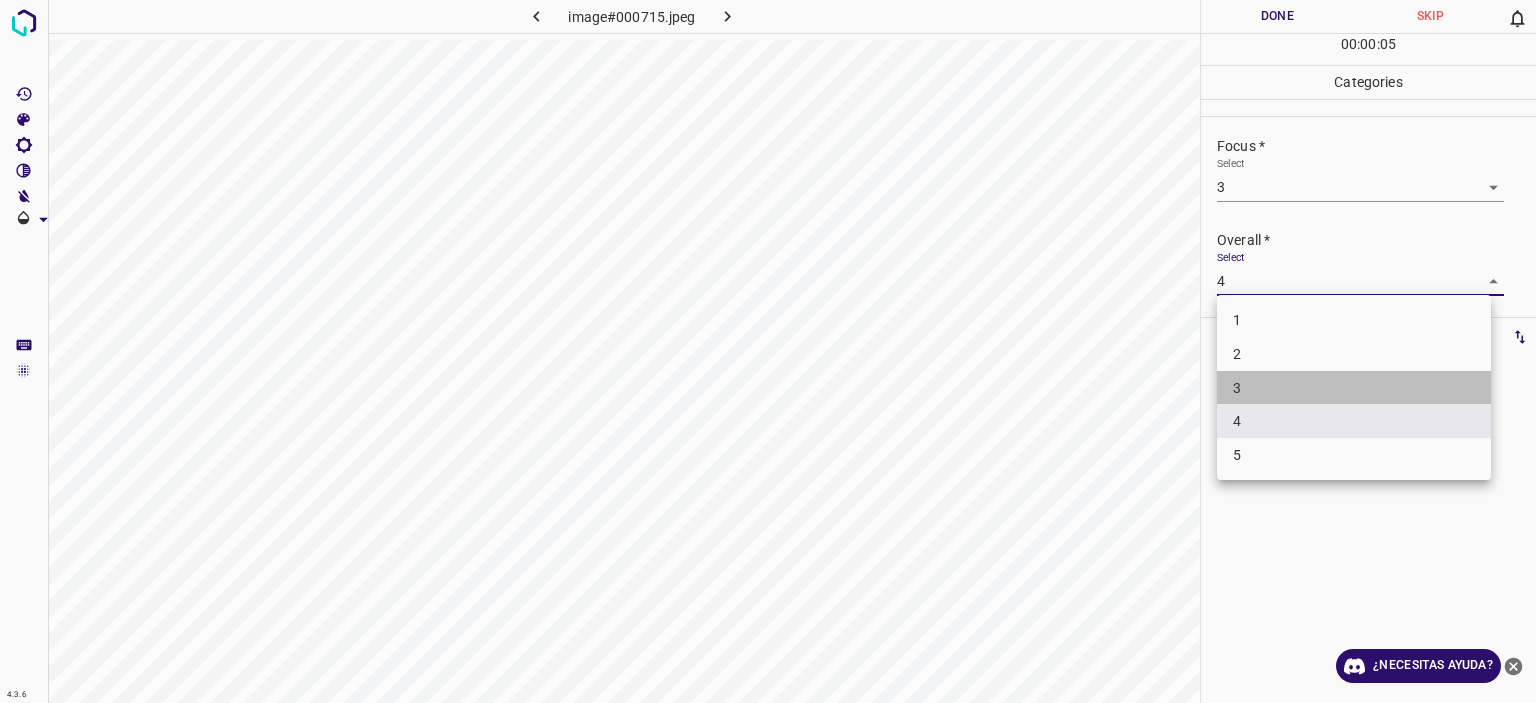 click on "3" at bounding box center (1354, 388) 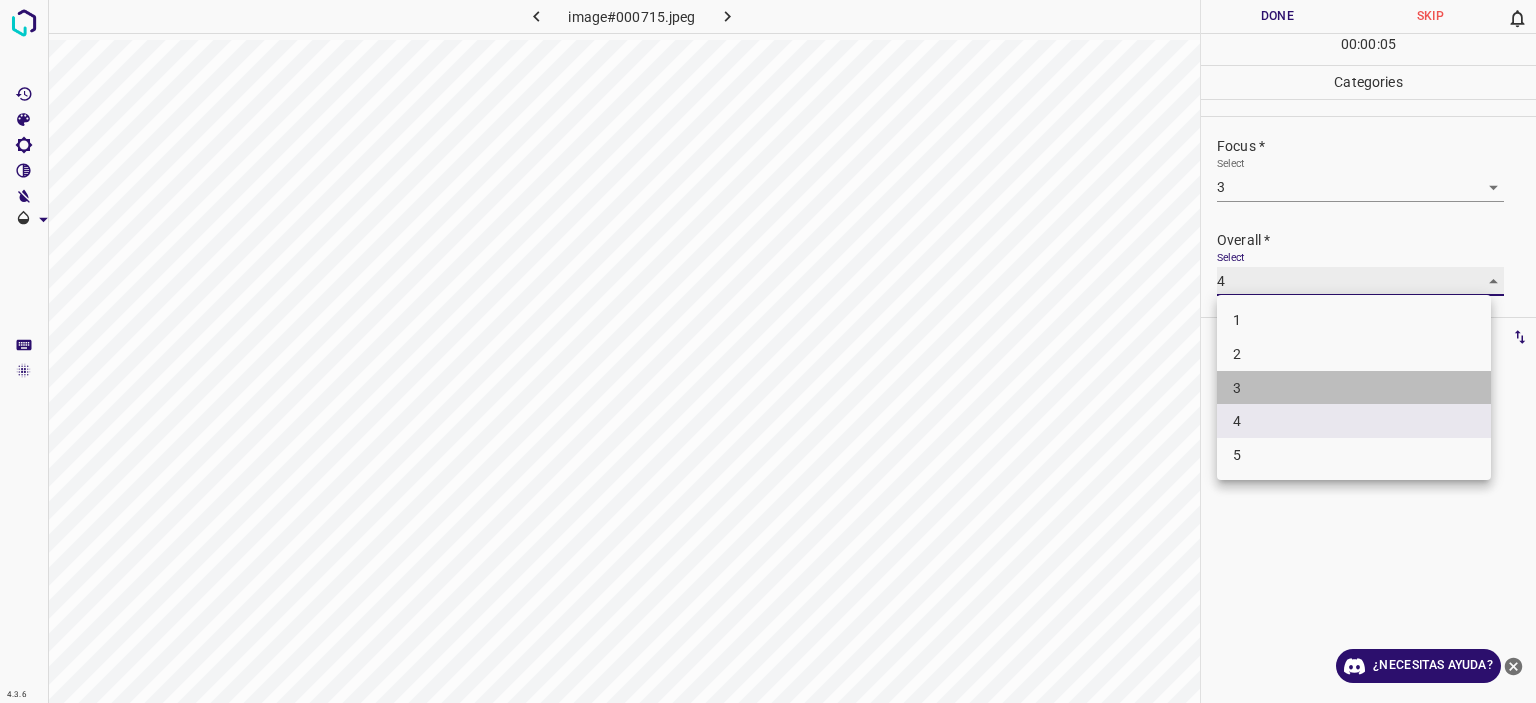 type on "3" 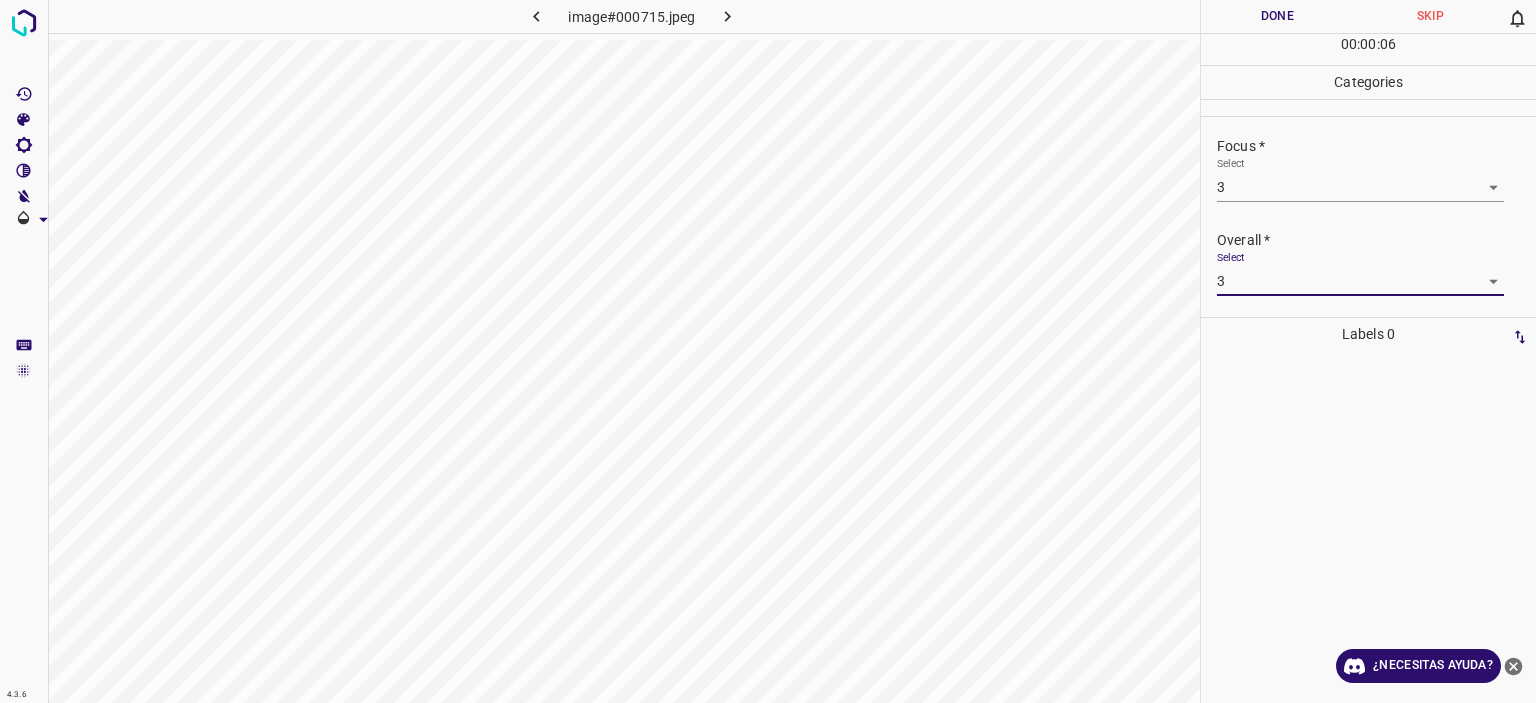 click on "Done" at bounding box center [1277, 16] 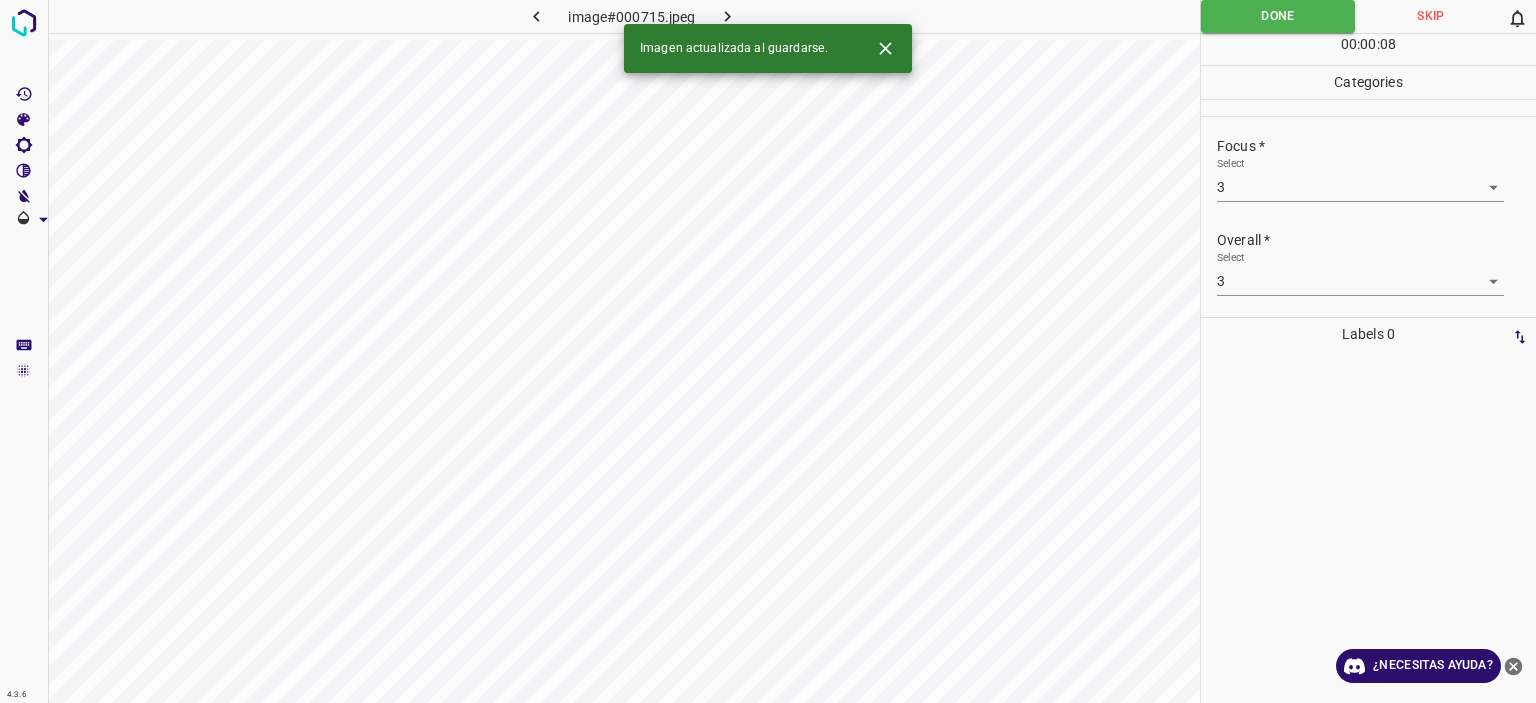 click at bounding box center [728, 16] 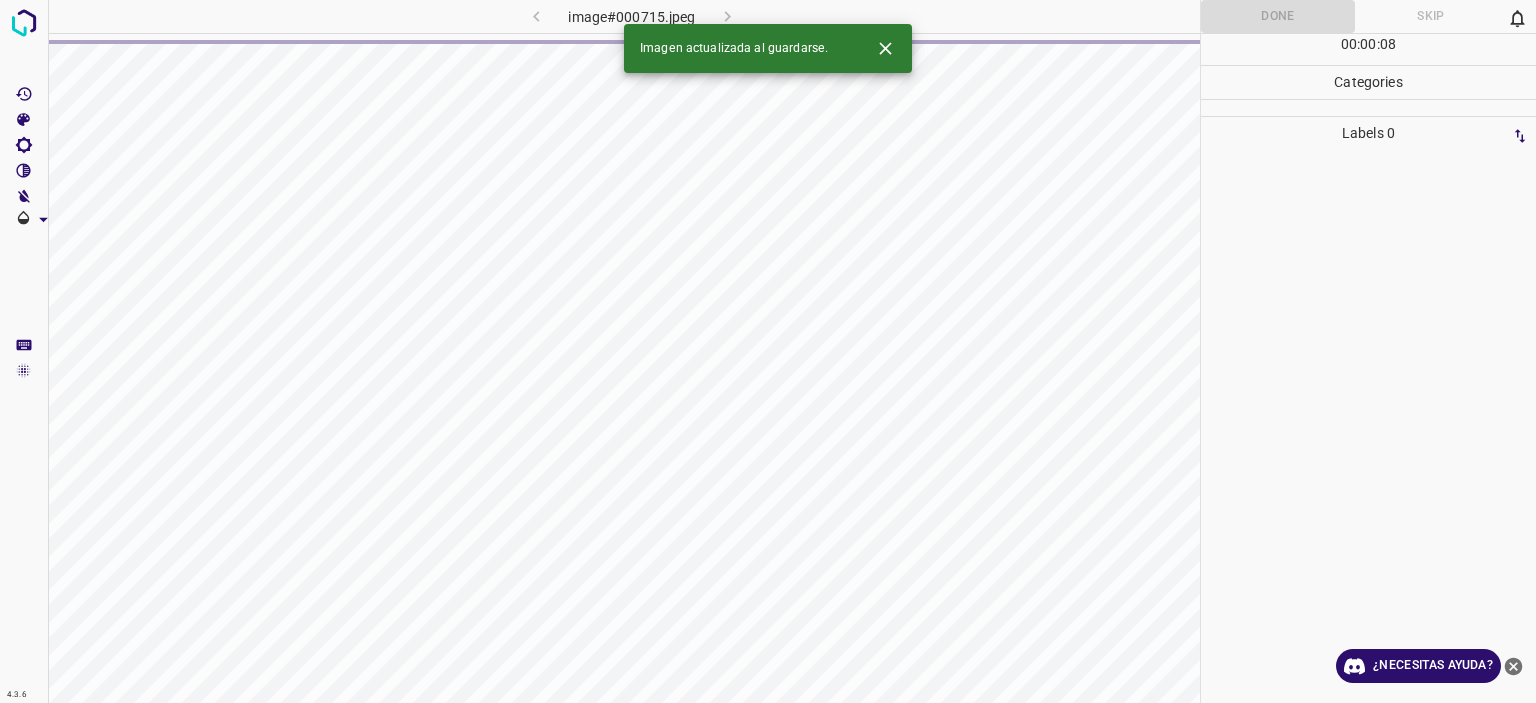 click 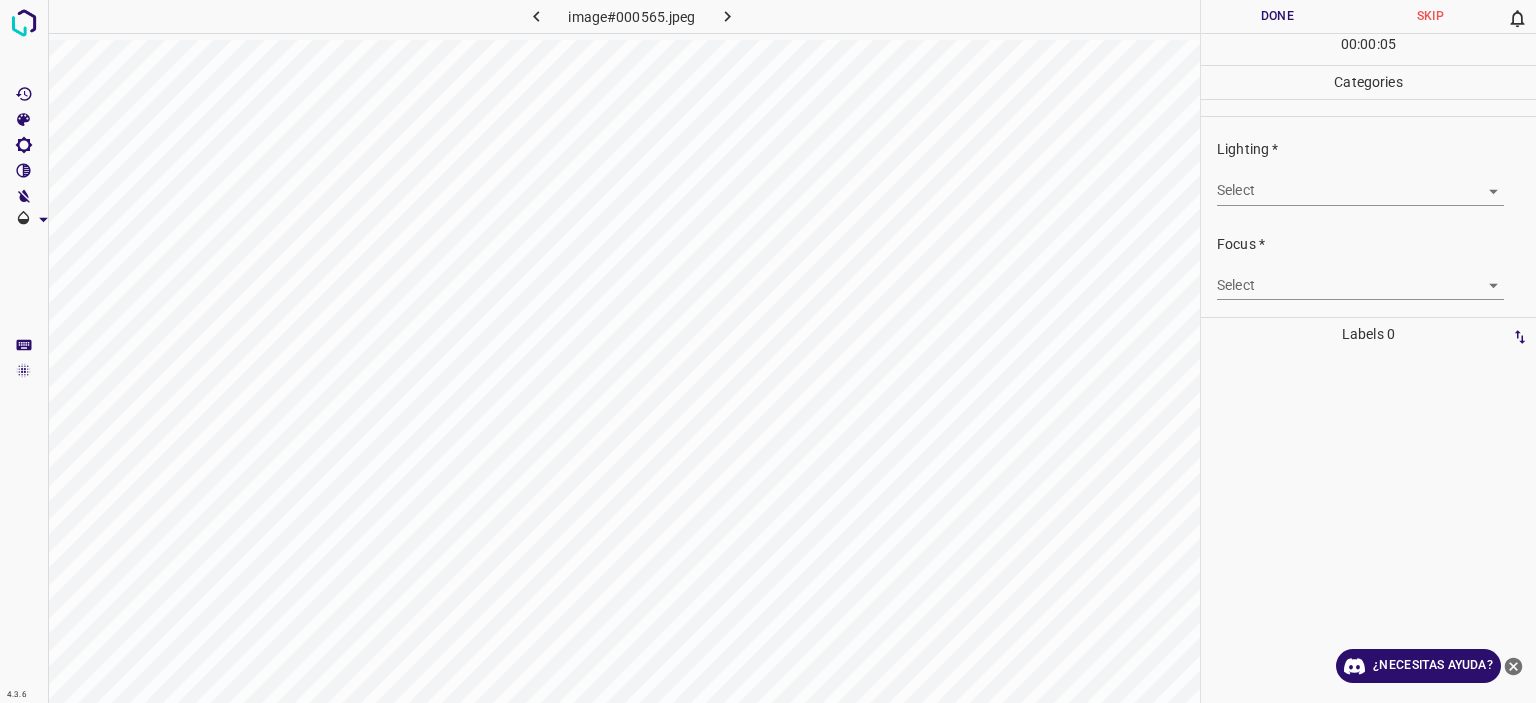 click on "Texto original Valora esta traducción Tu opinión servirá para ayudar a mejorar el Traductor de Google 4.3.6  image#000565.jpeg Done Skip 0 00   : 00   : 05   Categories Lighting *  Select ​ Focus *  Select ​ Overall *  Select ​ Labels   0 Categories 1 Lighting 2 Focus 3 Overall Tools Space Change between modes (Draw & Edit) I Auto labeling R Restore zoom M Zoom in N Zoom out Delete Delete selecte label Filters Z Restore filters X Saturation filter C Brightness filter V Contrast filter [PERSON_NAME] scale filter General O Download ¿Necesitas ayuda? - Texto - Esconder - Borrar" at bounding box center [768, 351] 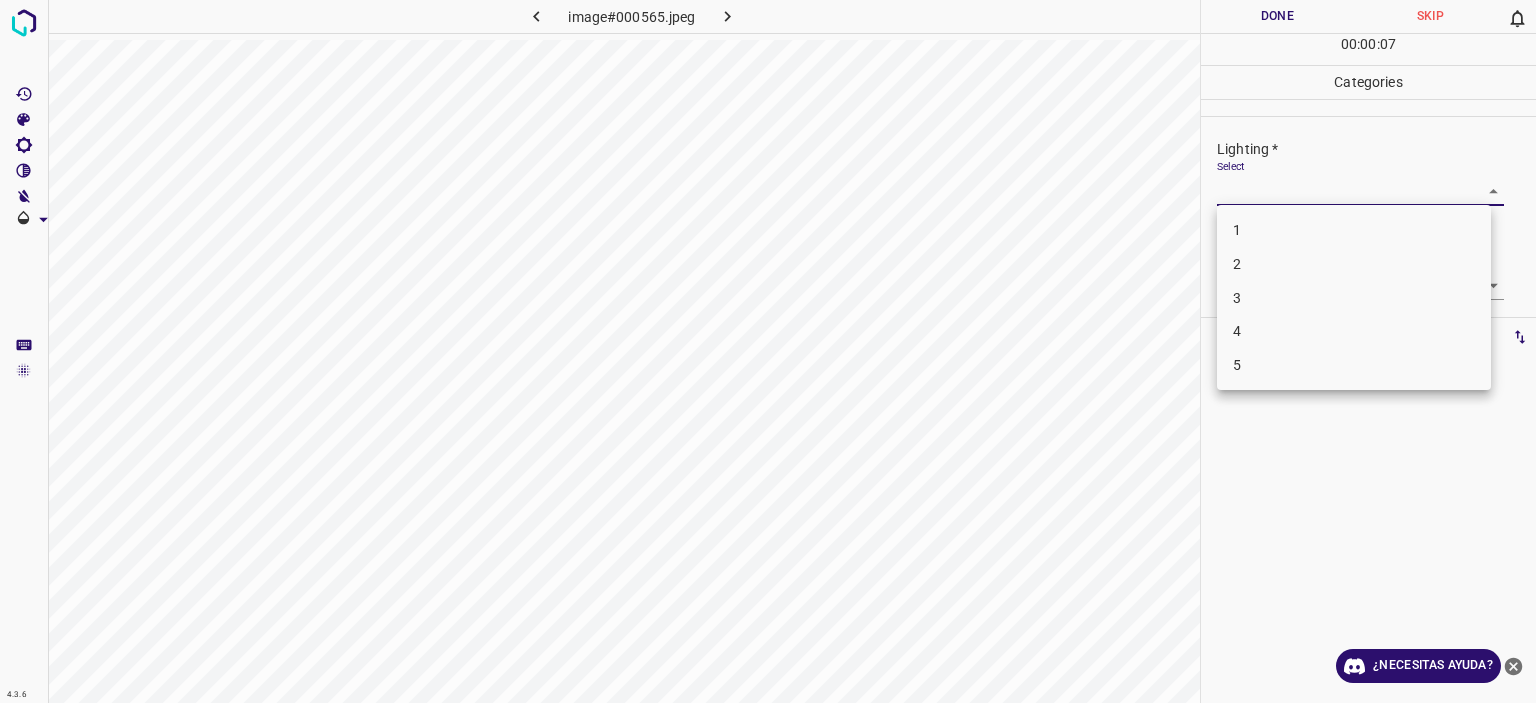 click on "3" at bounding box center (1354, 298) 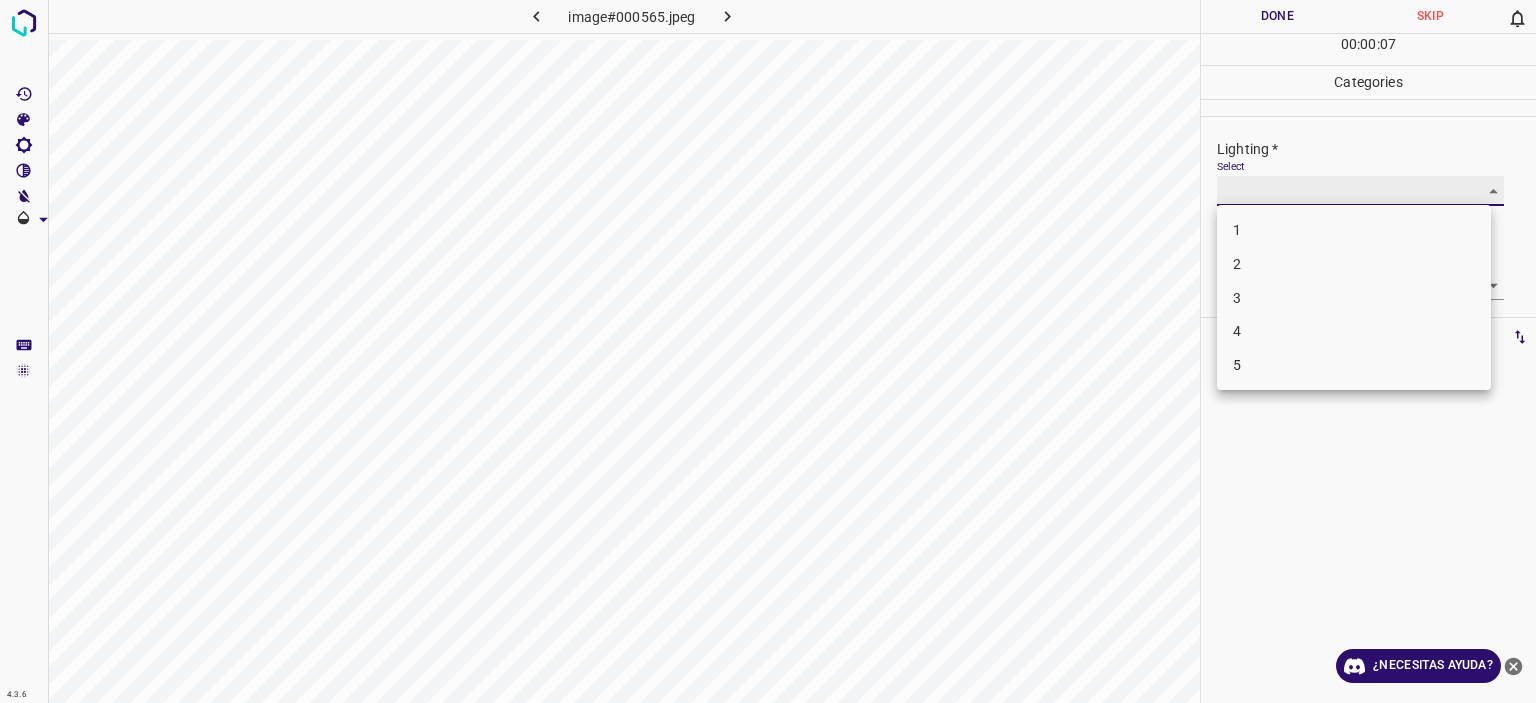 type on "3" 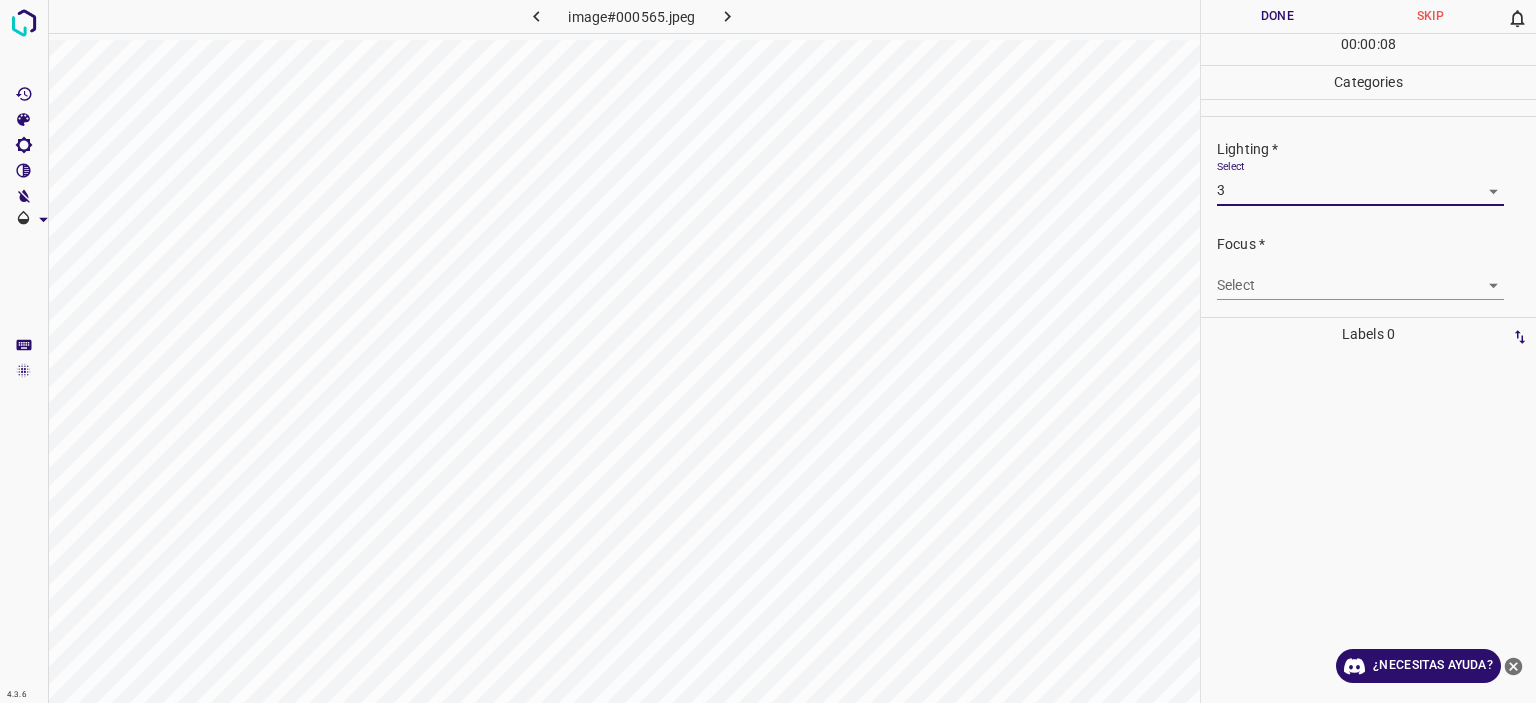 click on "Texto original Valora esta traducción Tu opinión servirá para ayudar a mejorar el Traductor de Google 4.3.6  image#000565.jpeg Done Skip 0 00   : 00   : 08   Categories Lighting *  Select 3 3 Focus *  Select ​ Overall *  Select ​ Labels   0 Categories 1 Lighting 2 Focus 3 Overall Tools Space Change between modes (Draw & Edit) I Auto labeling R Restore zoom M Zoom in N Zoom out Delete Delete selecte label Filters Z Restore filters X Saturation filter C Brightness filter V Contrast filter [PERSON_NAME] scale filter General O Download ¿Necesitas ayuda? - Texto - Esconder - Borrar" at bounding box center (768, 351) 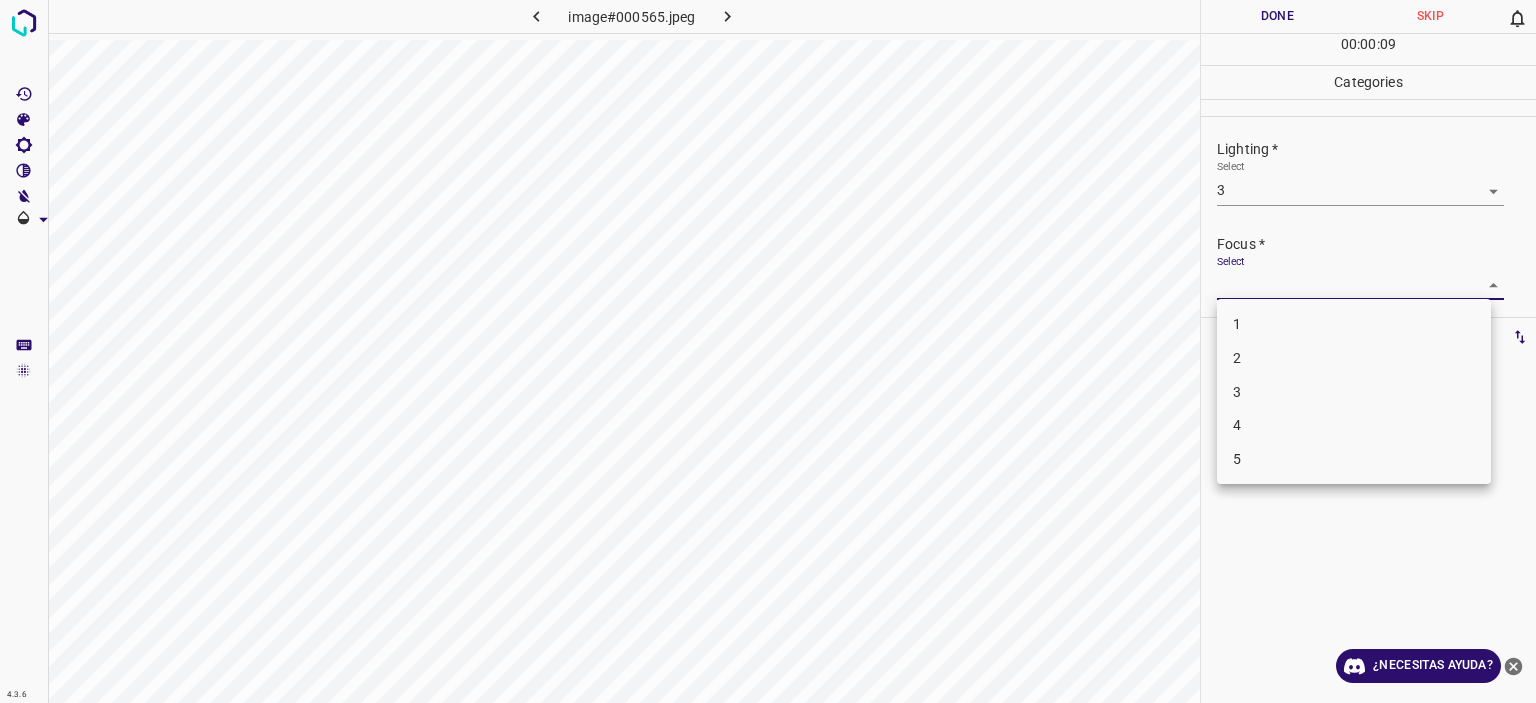 click on "3" at bounding box center (1354, 392) 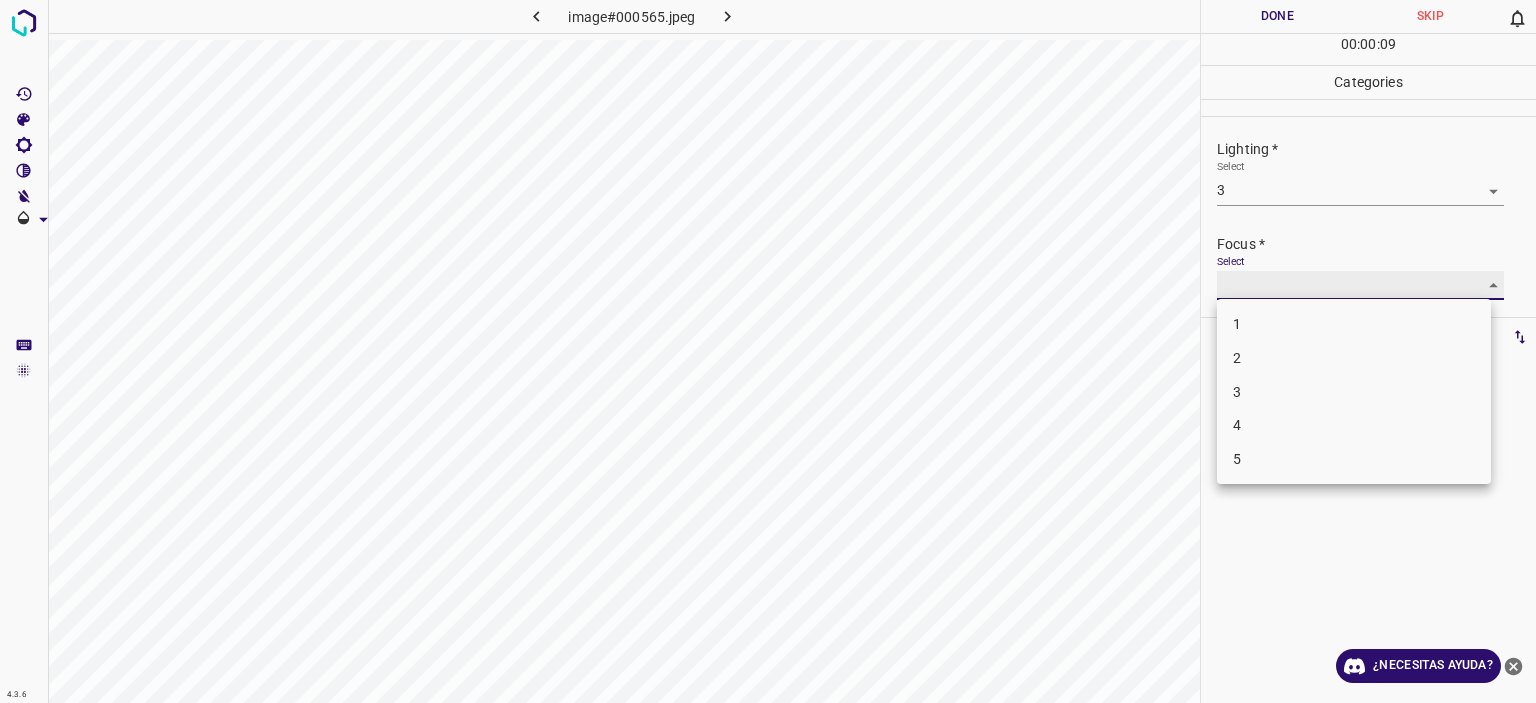 type on "3" 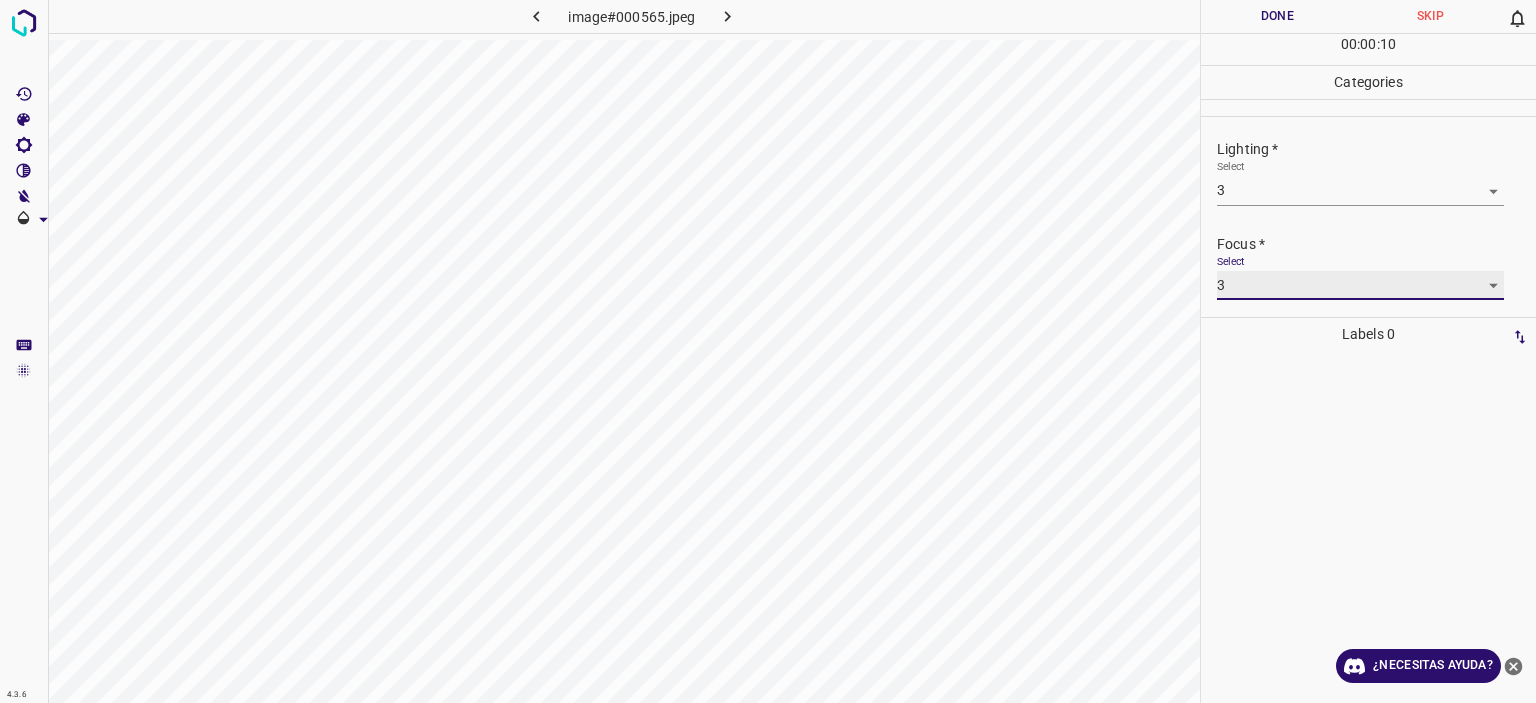 scroll, scrollTop: 98, scrollLeft: 0, axis: vertical 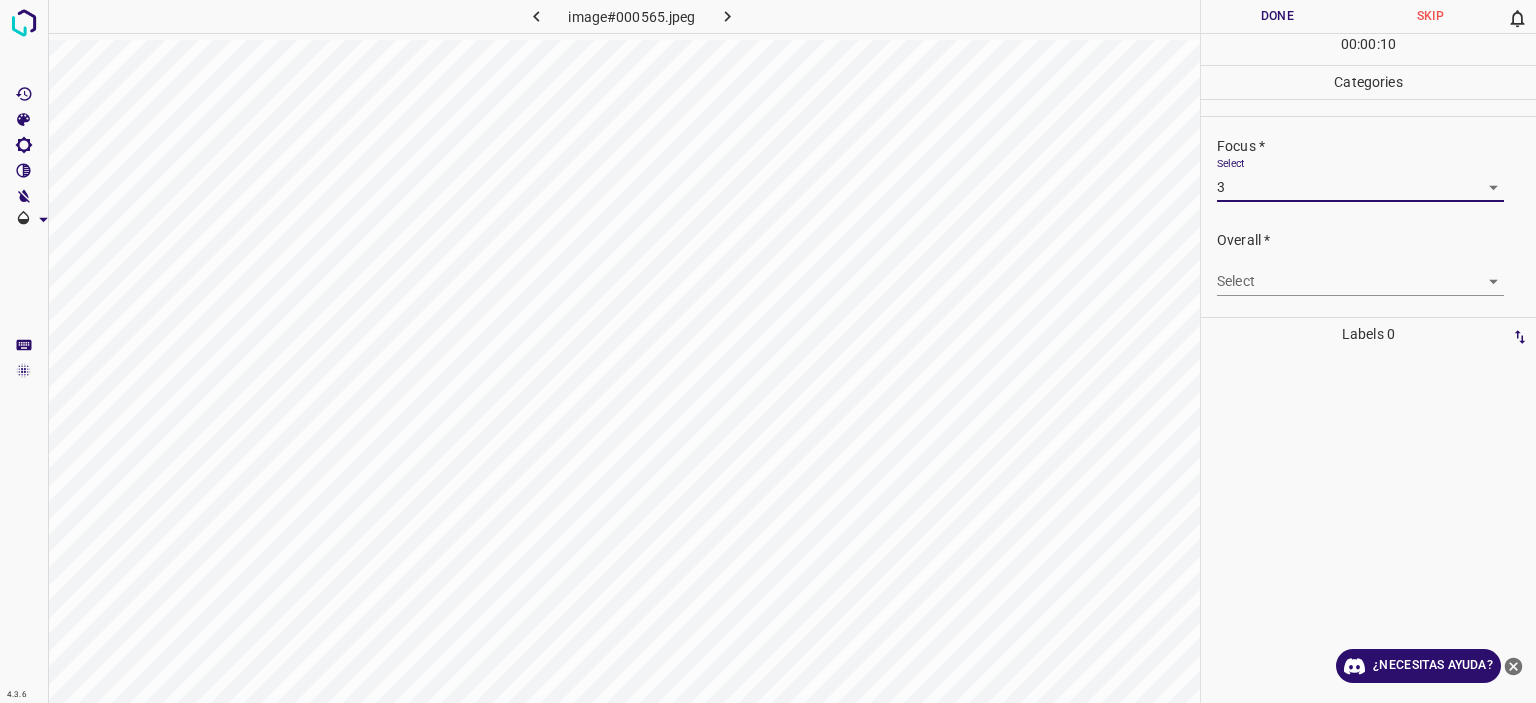 click on "Texto original Valora esta traducción Tu opinión servirá para ayudar a mejorar el Traductor de Google 4.3.6  image#000565.jpeg Done Skip 0 00   : 00   : 10   Categories Lighting *  Select 3 3 Focus *  Select 3 3 Overall *  Select ​ Labels   0 Categories 1 Lighting 2 Focus 3 Overall Tools Space Change between modes (Draw & Edit) I Auto labeling R Restore zoom M Zoom in N Zoom out Delete Delete selecte label Filters Z Restore filters X Saturation filter C Brightness filter V Contrast filter [PERSON_NAME] scale filter General O Download ¿Necesitas ayuda? - Texto - Esconder - Borrar" at bounding box center [768, 351] 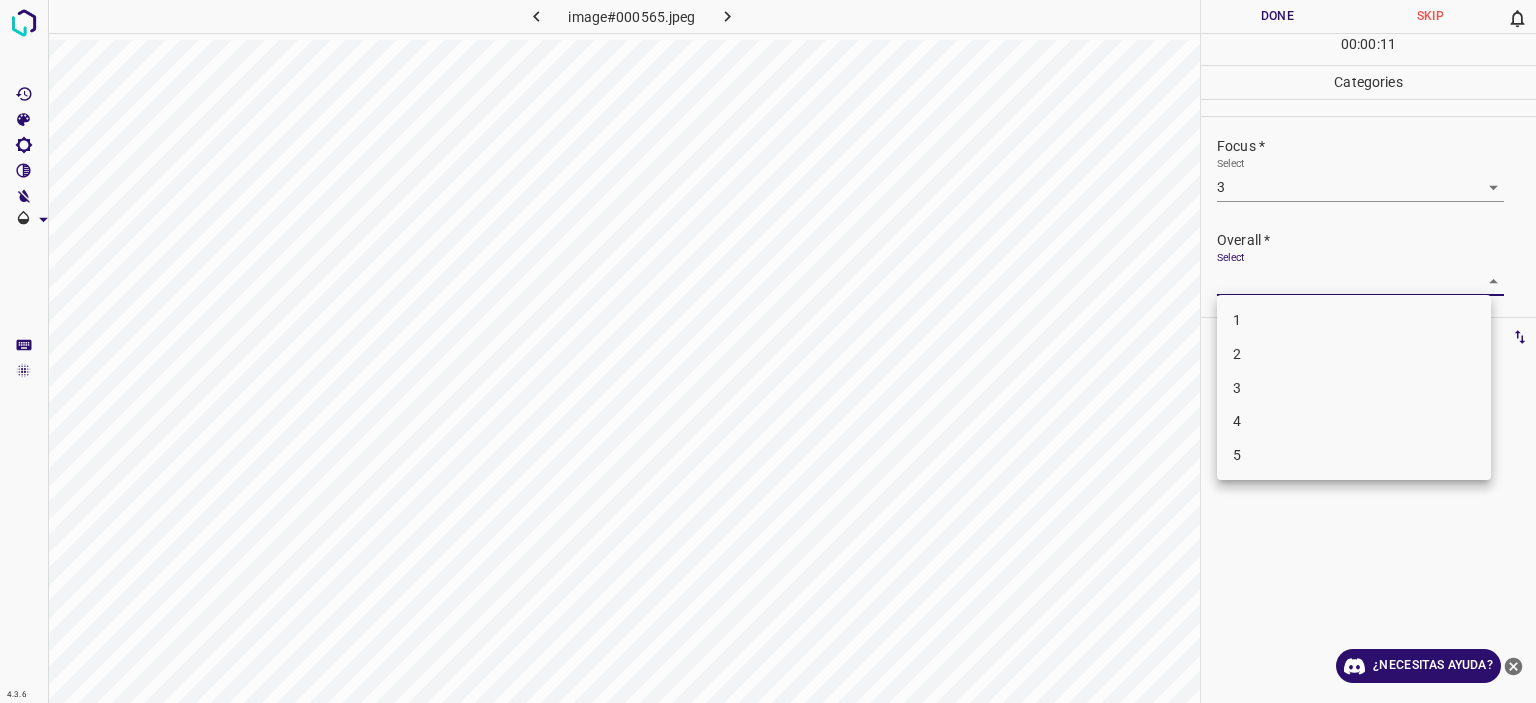 click on "3" at bounding box center [1354, 388] 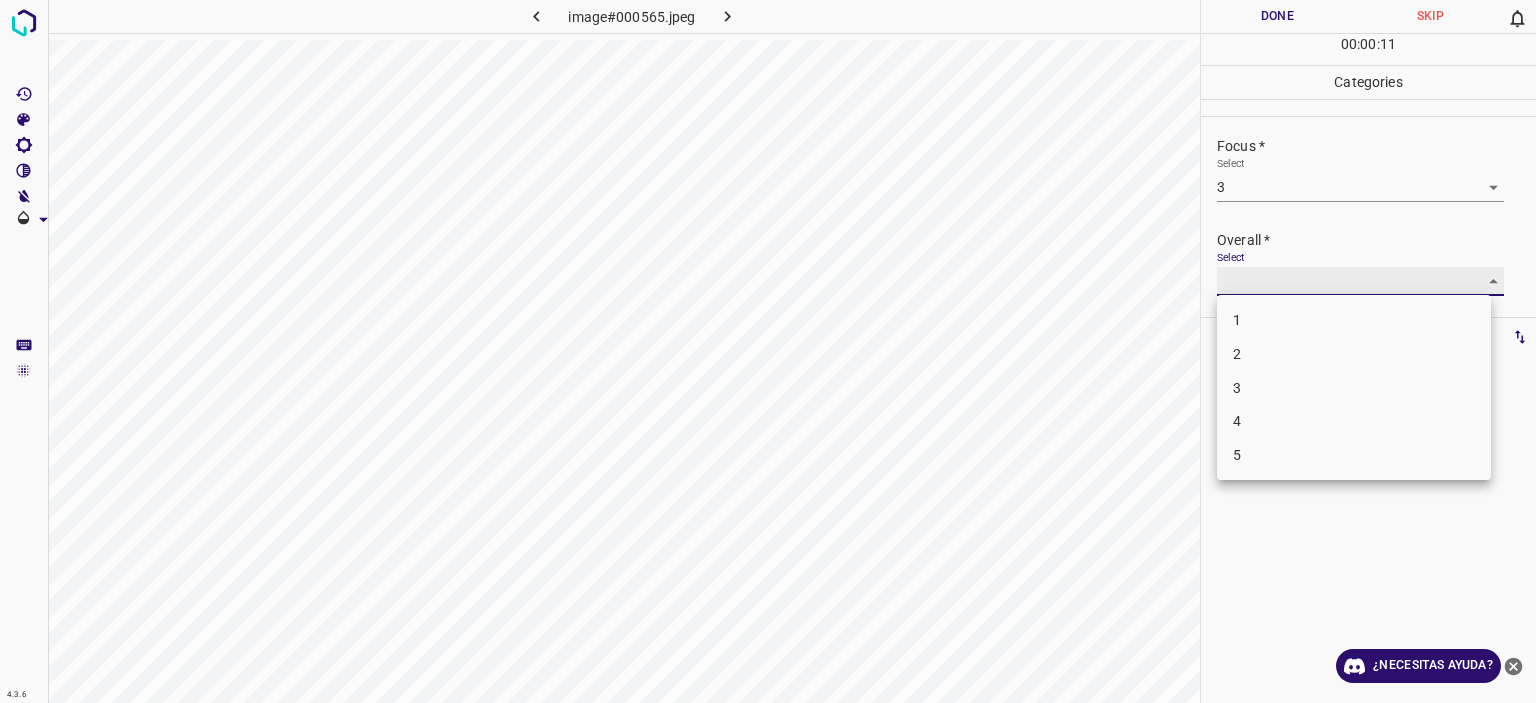 type on "3" 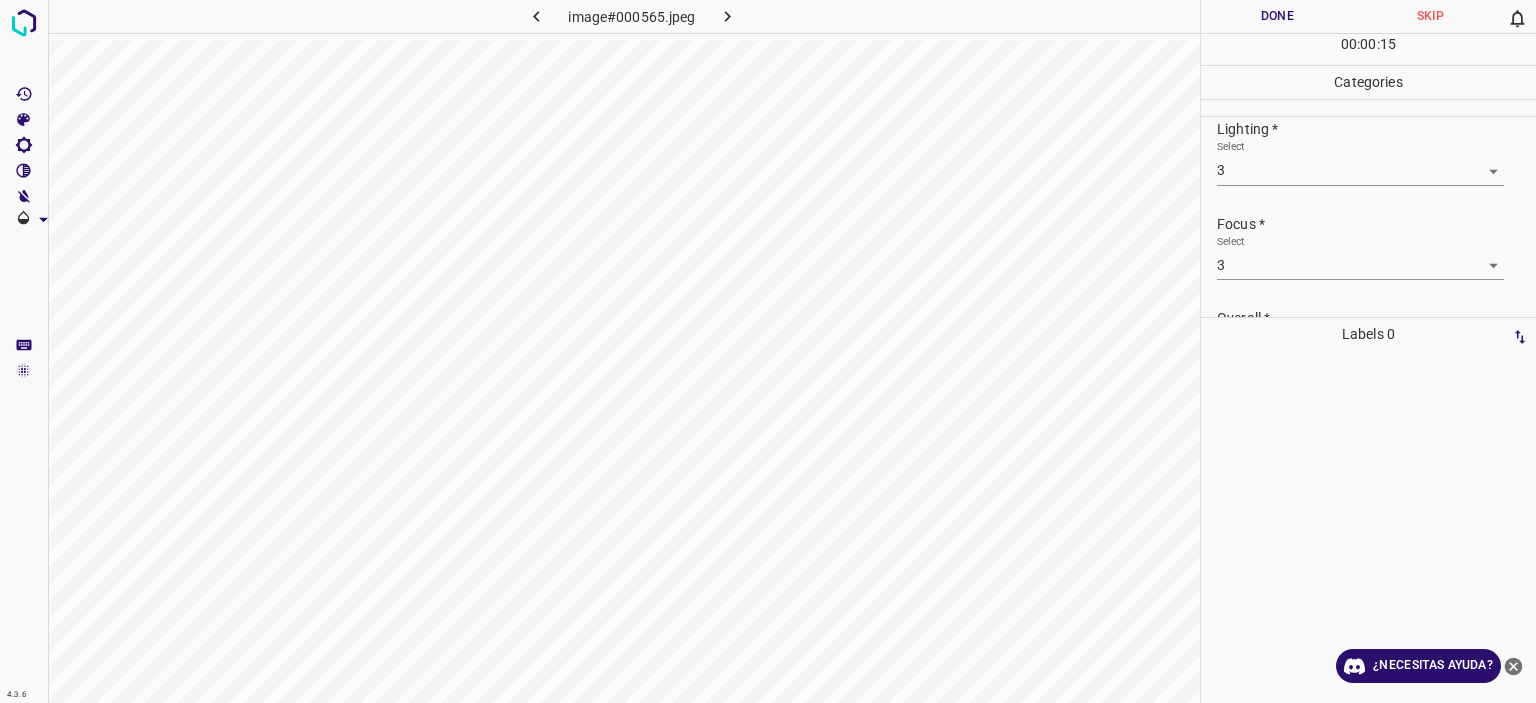 scroll, scrollTop: 0, scrollLeft: 0, axis: both 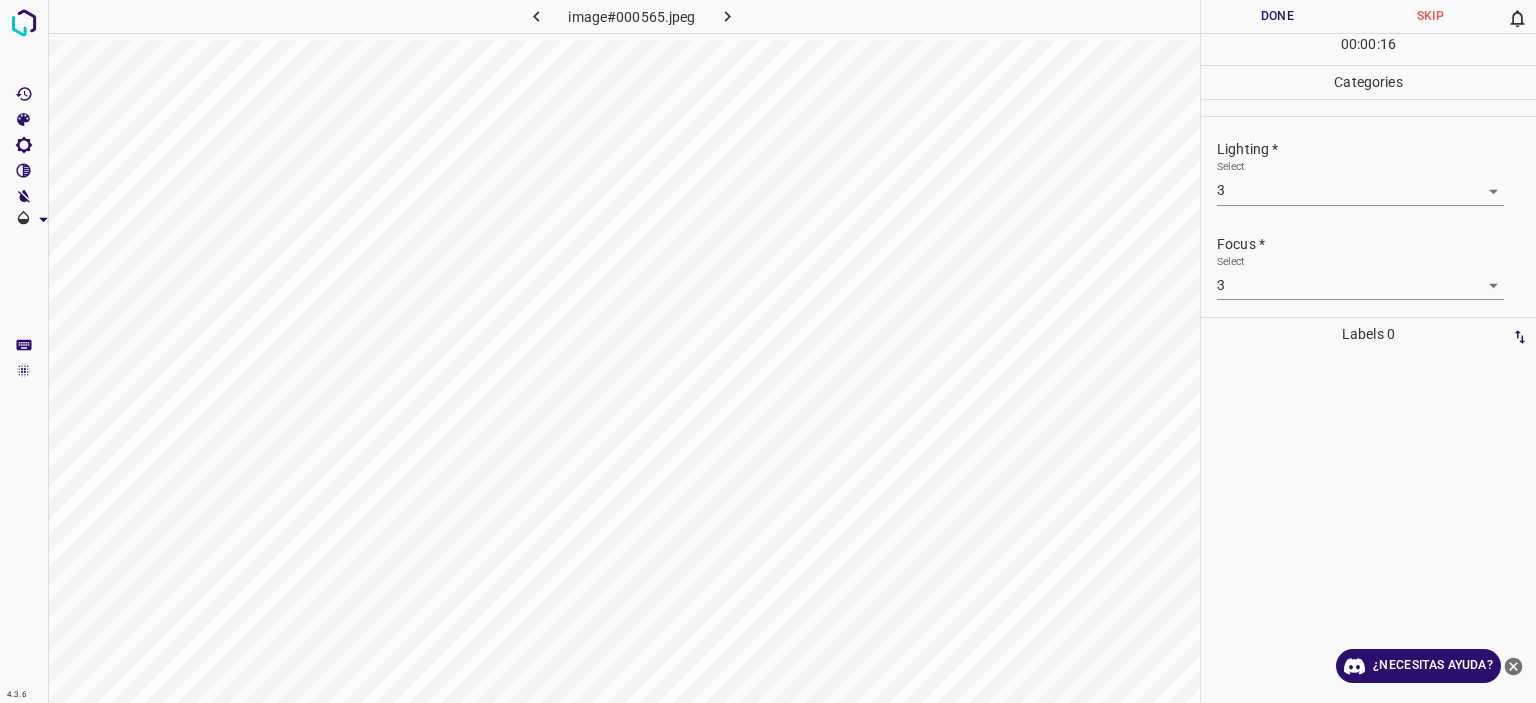 click on "Texto original Valora esta traducción Tu opinión servirá para ayudar a mejorar el Traductor de Google 4.3.6  image#000565.jpeg Done Skip 0 00   : 00   : 16   Categories Lighting *  Select 3 3 Focus *  Select 3 3 Overall *  Select 3 3 Labels   0 Categories 1 Lighting 2 Focus 3 Overall Tools Space Change between modes (Draw & Edit) I Auto labeling R Restore zoom M Zoom in N Zoom out Delete Delete selecte label Filters Z Restore filters X Saturation filter C Brightness filter V Contrast filter [PERSON_NAME] scale filter General O Download ¿Necesitas ayuda? - Texto - Esconder - Borrar" at bounding box center [768, 351] 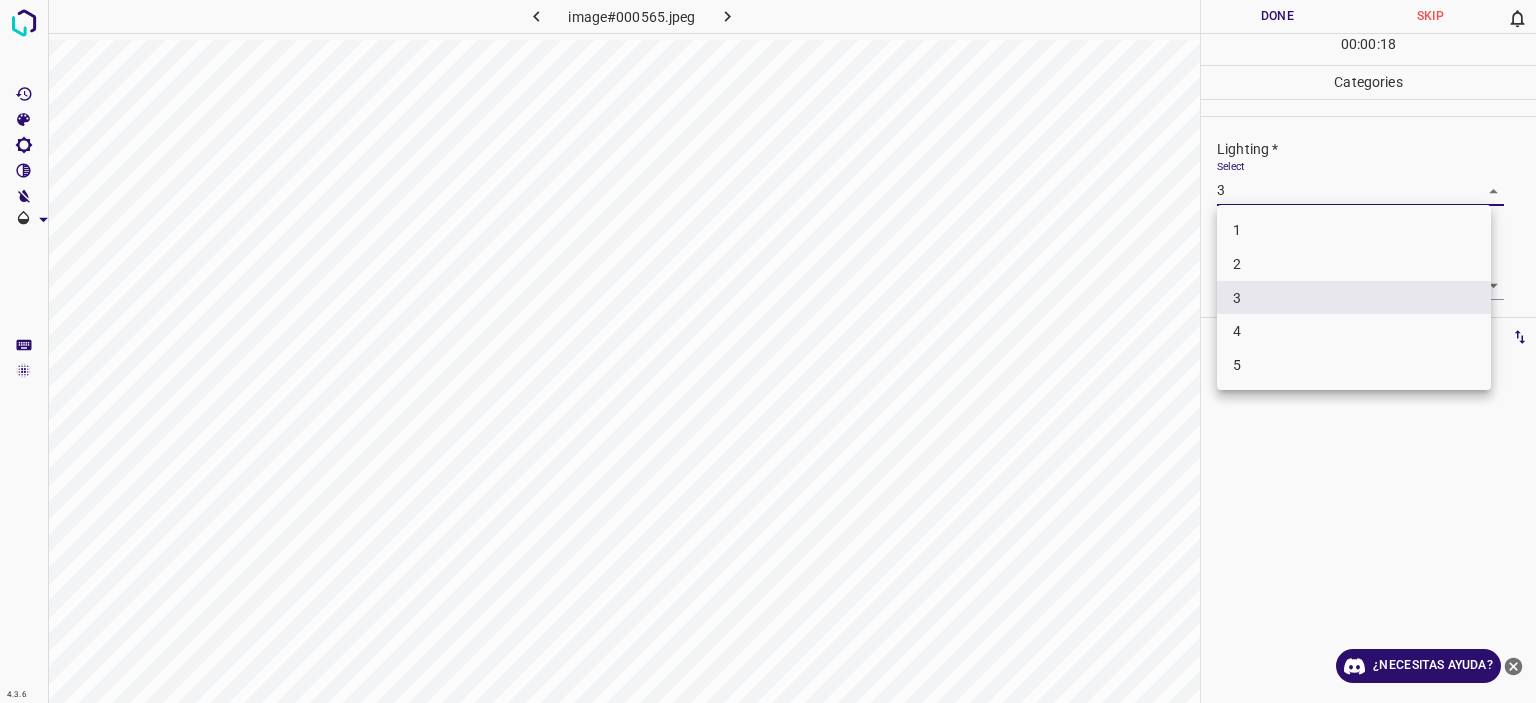 click at bounding box center (768, 351) 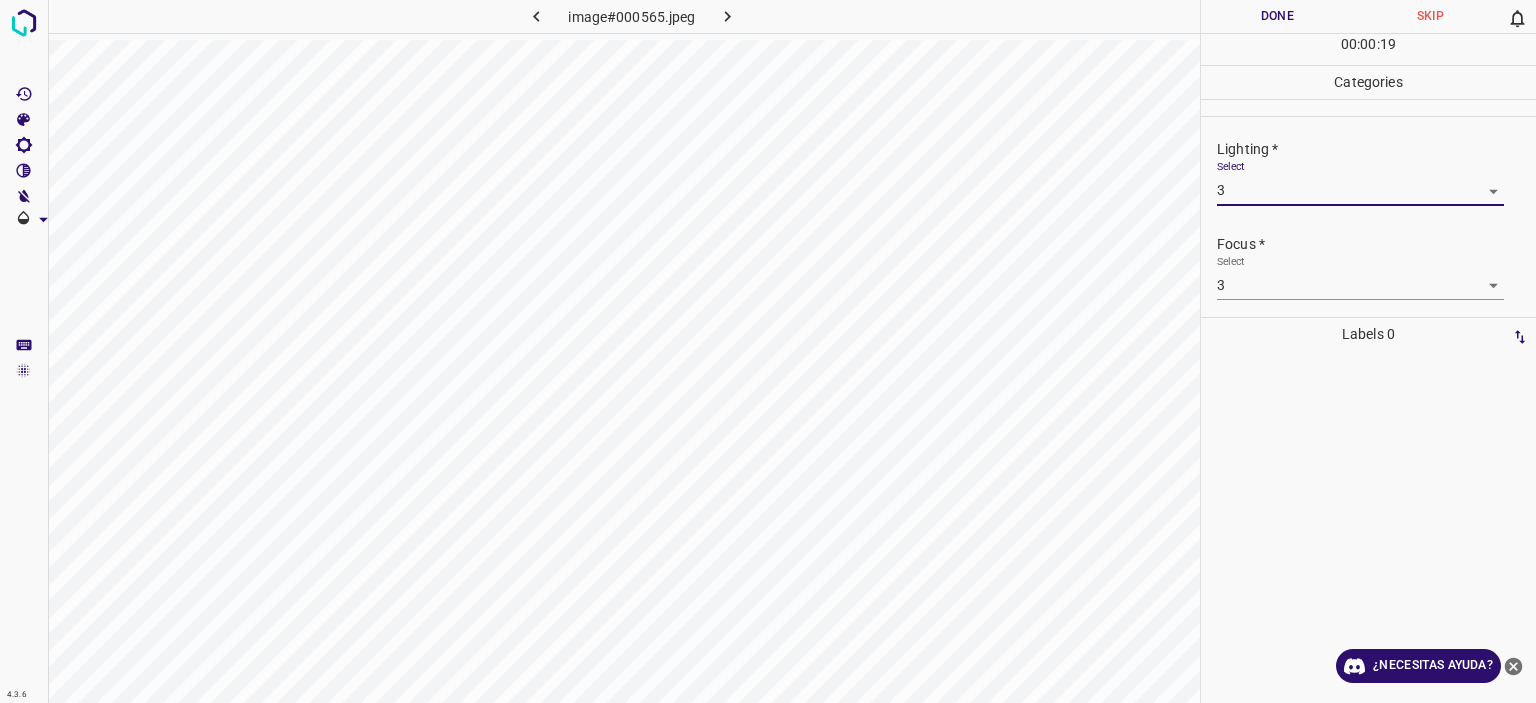 click on "Done" at bounding box center (1277, 16) 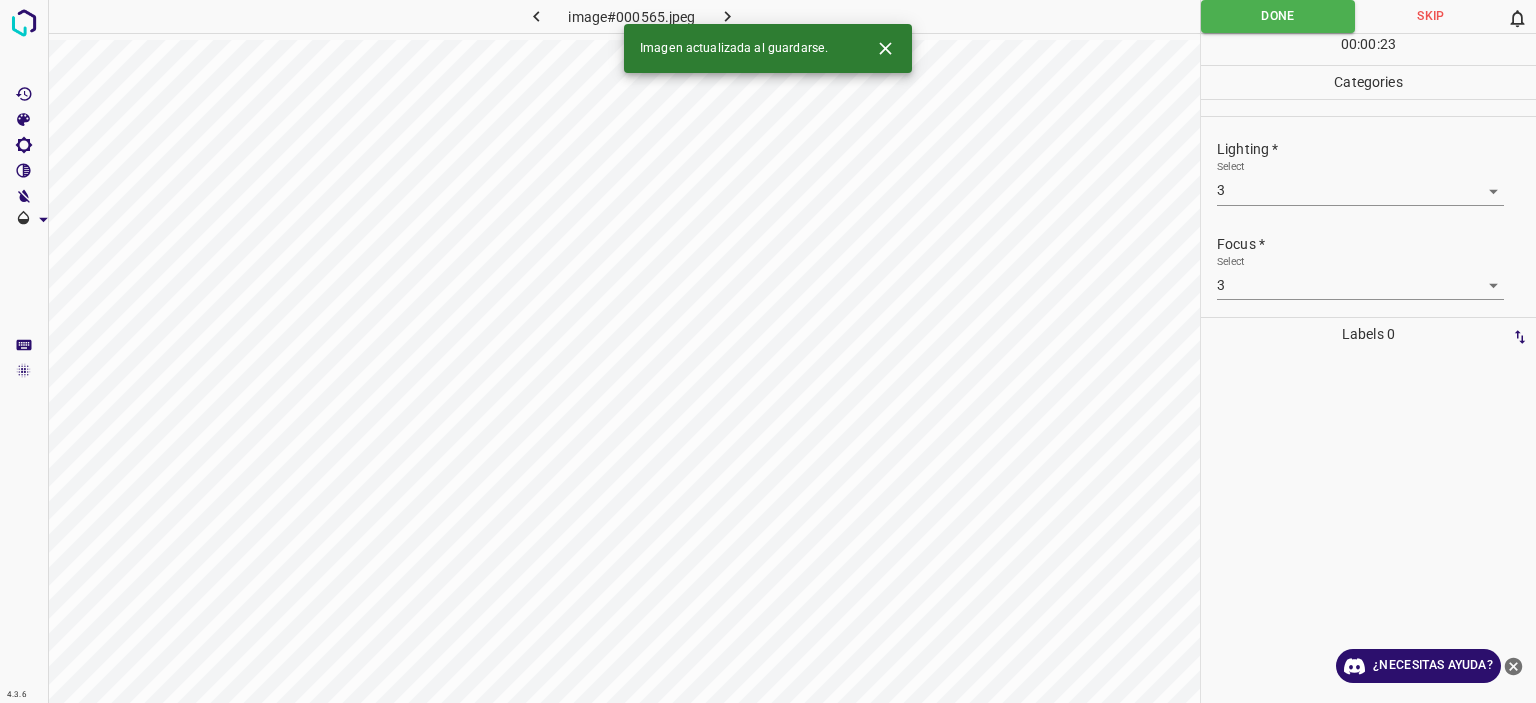click 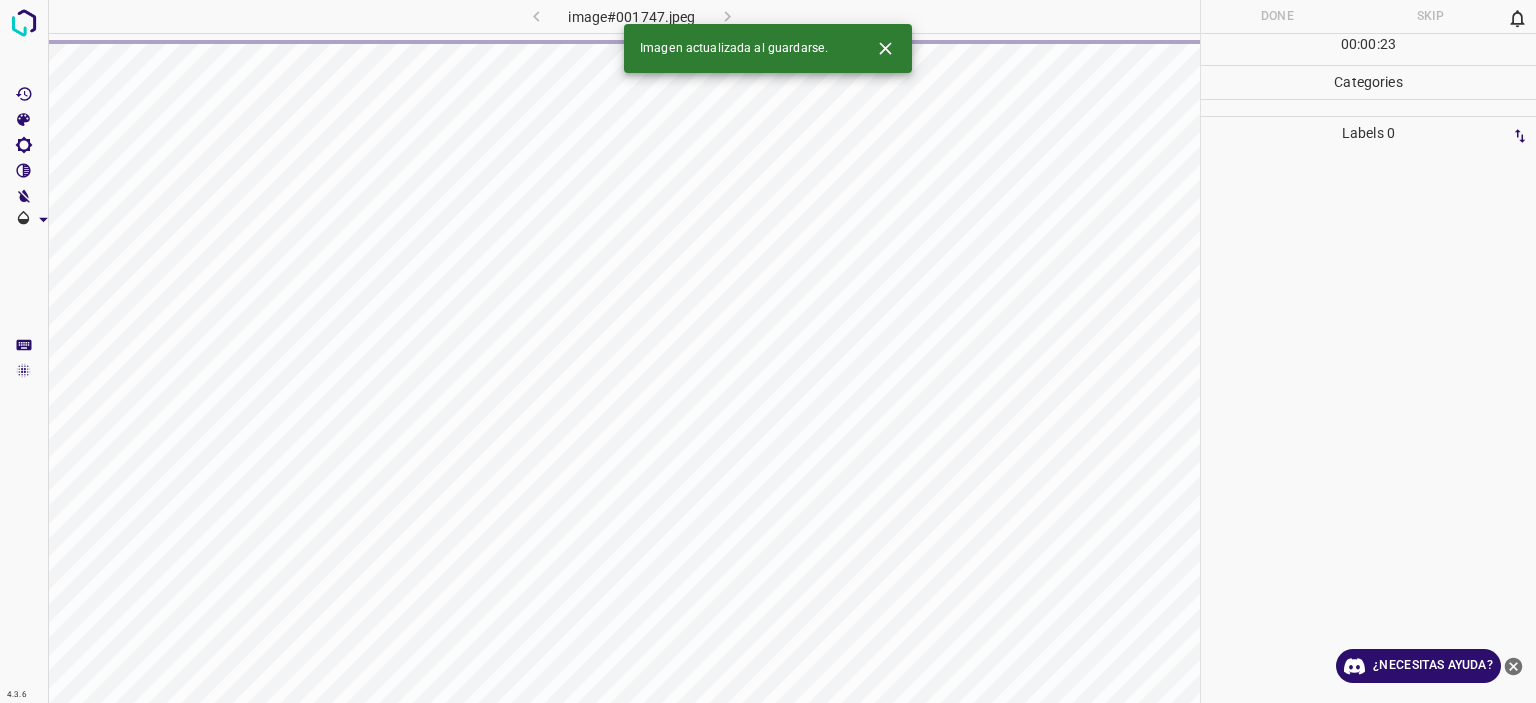 click 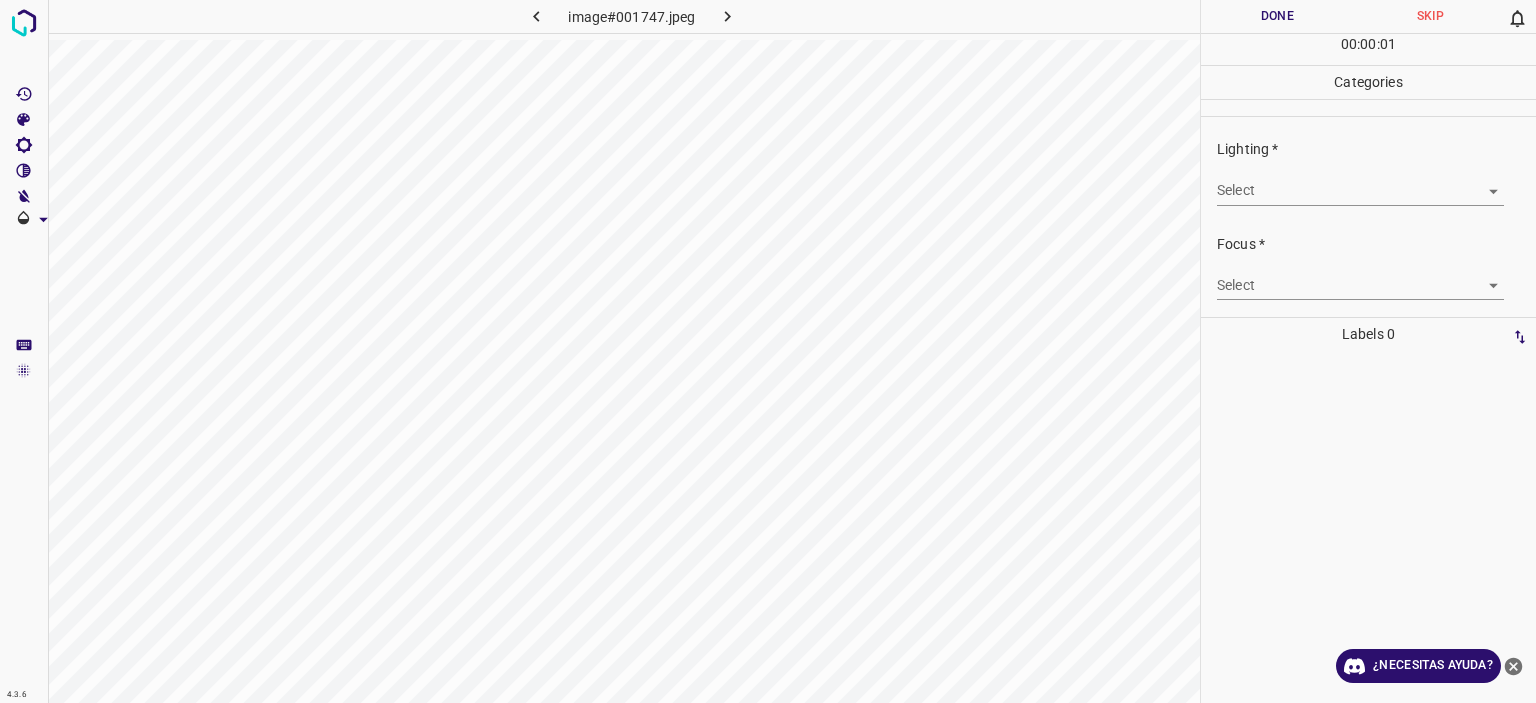 click on "Texto original Valora esta traducción Tu opinión servirá para ayudar a mejorar el Traductor de Google 4.3.6  image#001747.jpeg Done Skip 0 00   : 00   : 01   Categories Lighting *  Select ​ Focus *  Select ​ Overall *  Select ​ Labels   0 Categories 1 Lighting 2 Focus 3 Overall Tools Space Change between modes (Draw & Edit) I Auto labeling R Restore zoom M Zoom in N Zoom out Delete Delete selecte label Filters Z Restore filters X Saturation filter C Brightness filter V Contrast filter [PERSON_NAME] scale filter General O Download ¿Necesitas ayuda? - Texto - Esconder - Borrar" at bounding box center [768, 351] 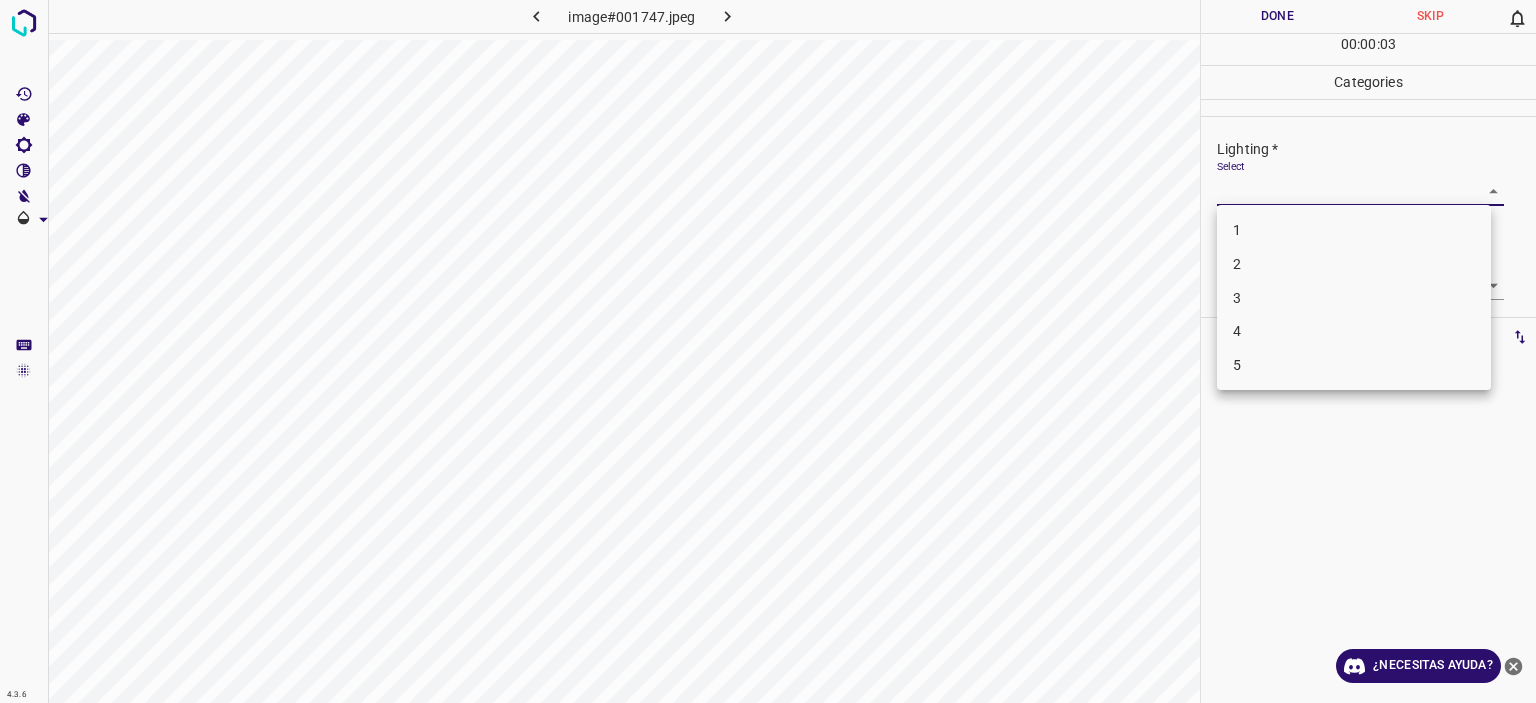 click on "3" at bounding box center (1354, 298) 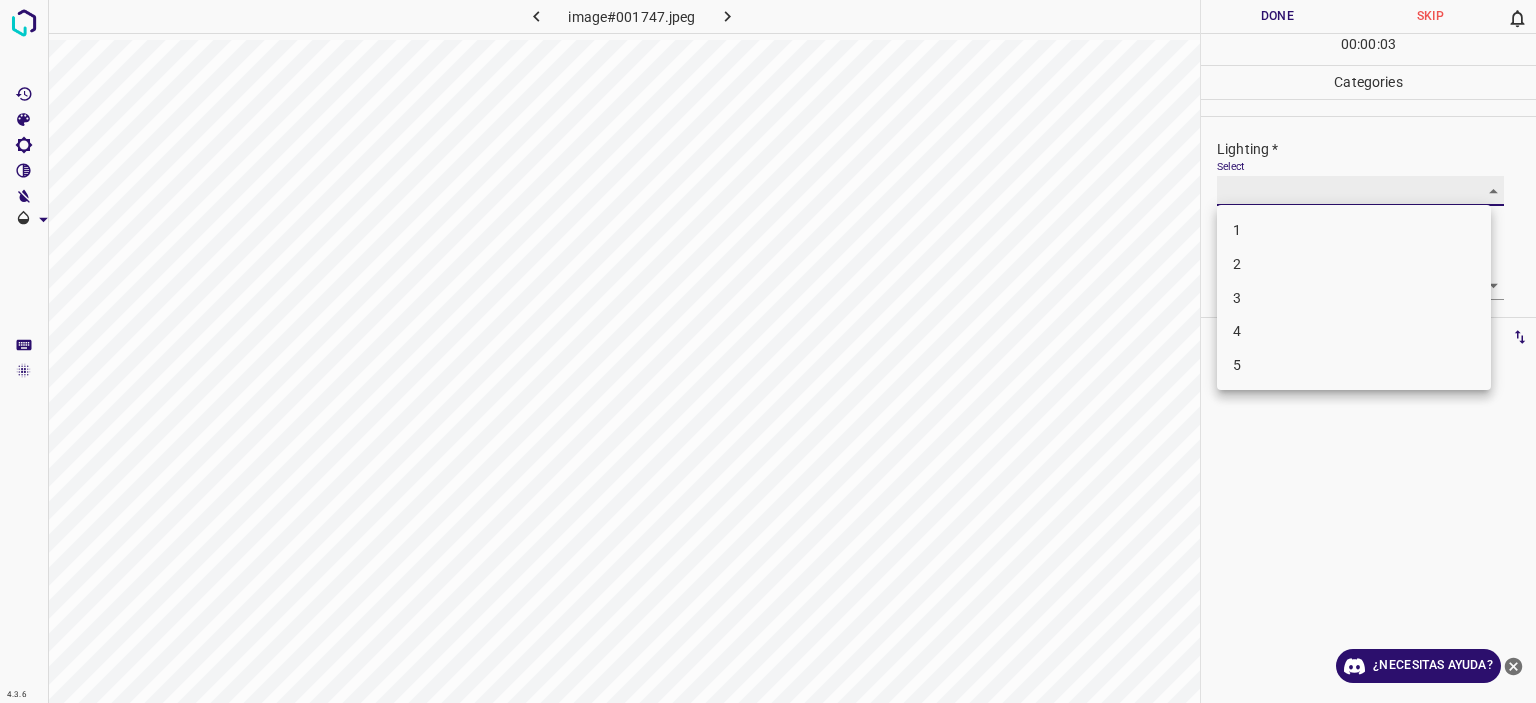 type on "3" 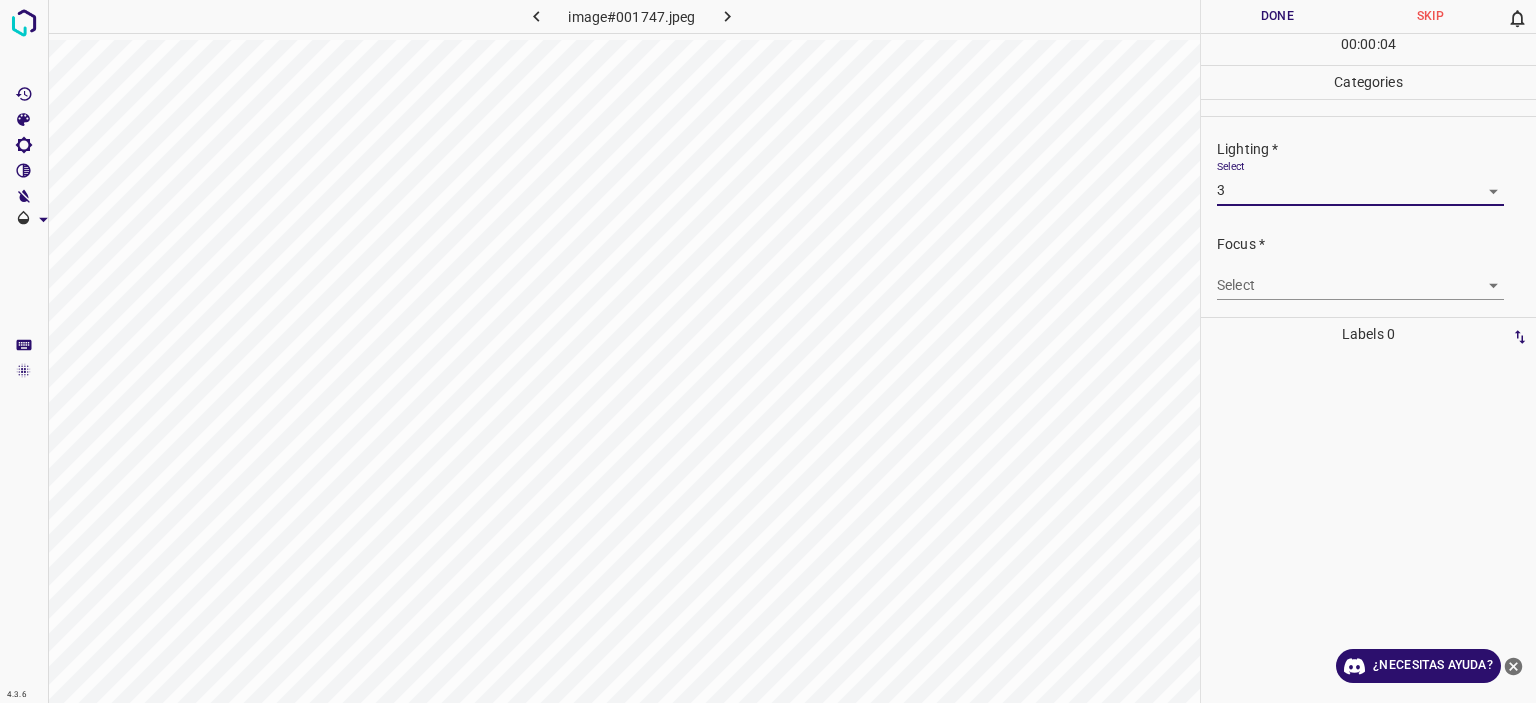 click on "Texto original Valora esta traducción Tu opinión servirá para ayudar a mejorar el Traductor de Google 4.3.6  image#001747.jpeg Done Skip 0 00   : 00   : 04   Categories Lighting *  Select 3 3 Focus *  Select ​ Overall *  Select ​ Labels   0 Categories 1 Lighting 2 Focus 3 Overall Tools Space Change between modes (Draw & Edit) I Auto labeling R Restore zoom M Zoom in N Zoom out Delete Delete selecte label Filters Z Restore filters X Saturation filter C Brightness filter V Contrast filter [PERSON_NAME] scale filter General O Download ¿Necesitas ayuda? - Texto - Esconder - Borrar" at bounding box center [768, 351] 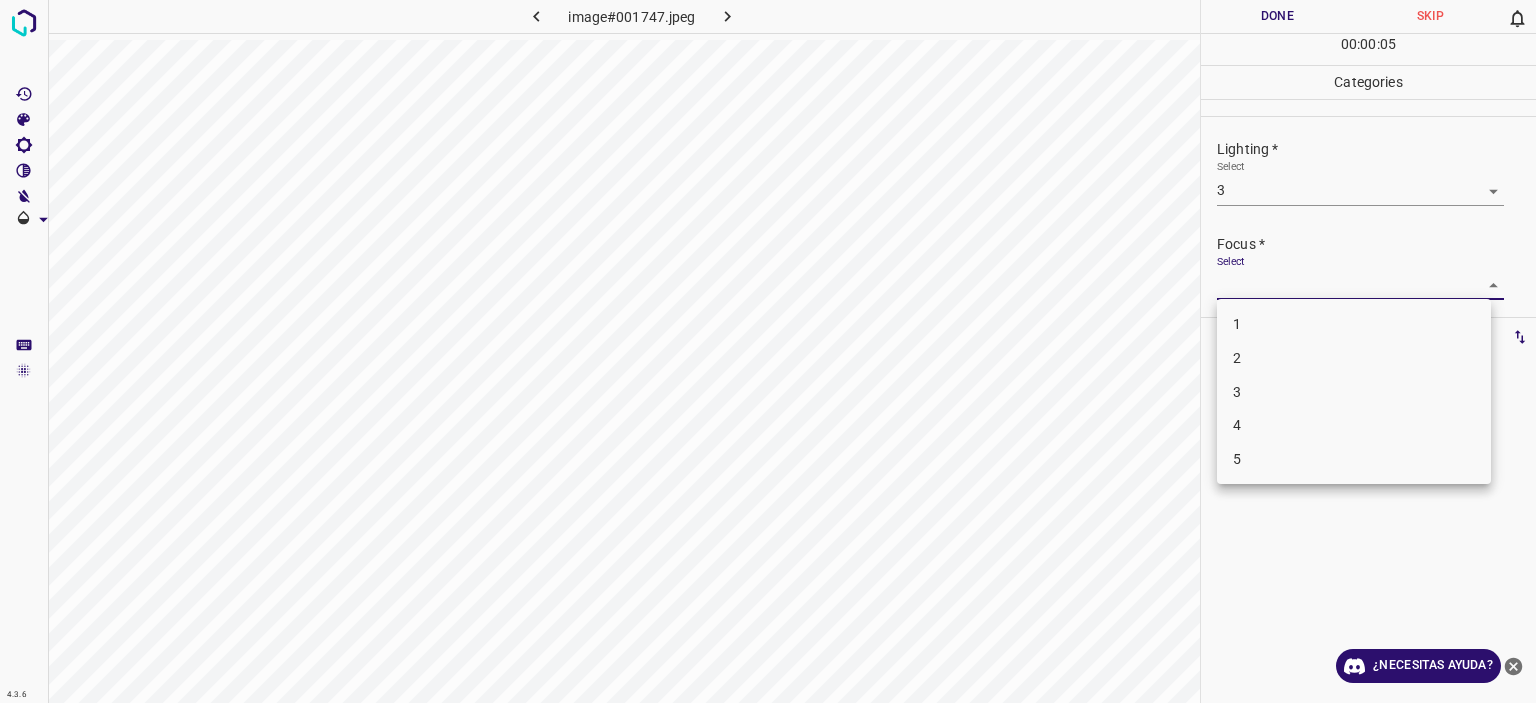 click on "3" at bounding box center [1354, 392] 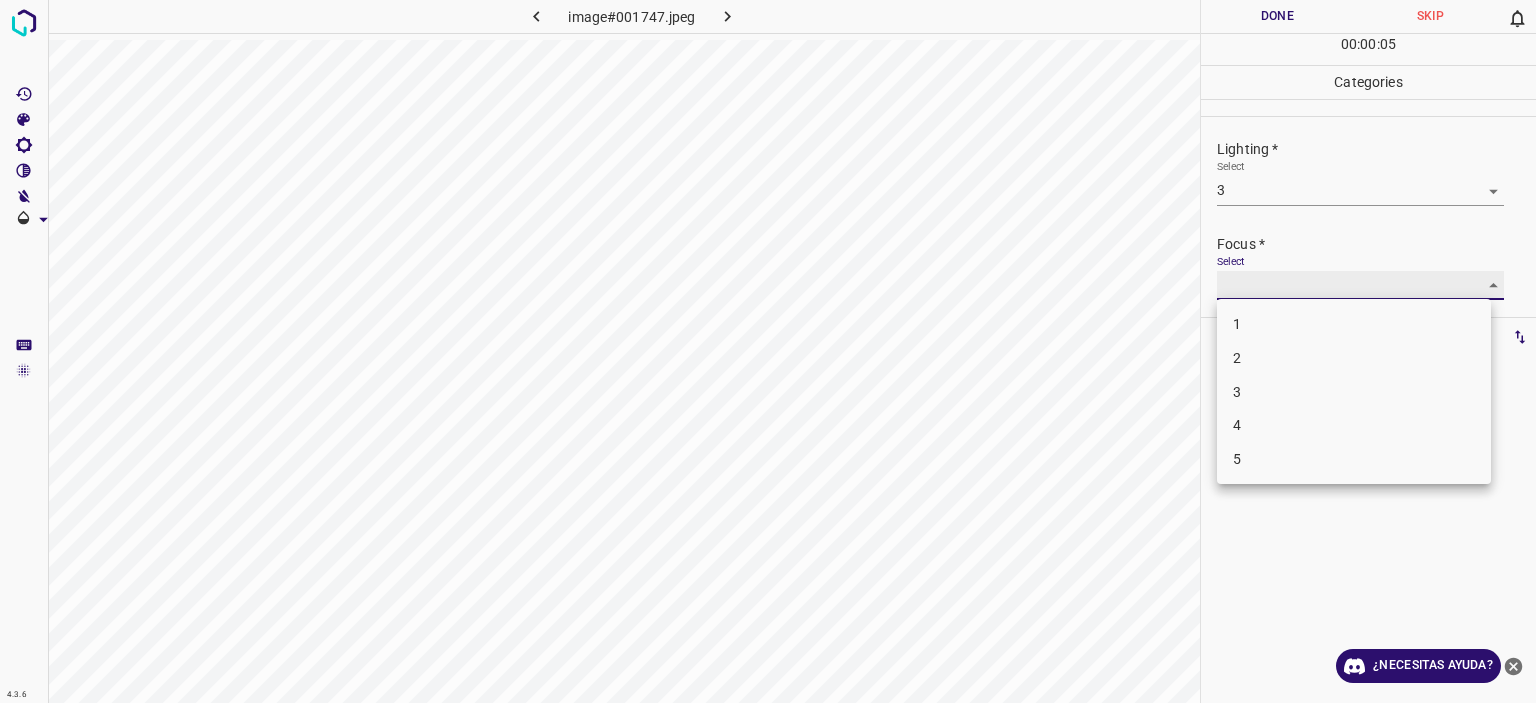 type on "3" 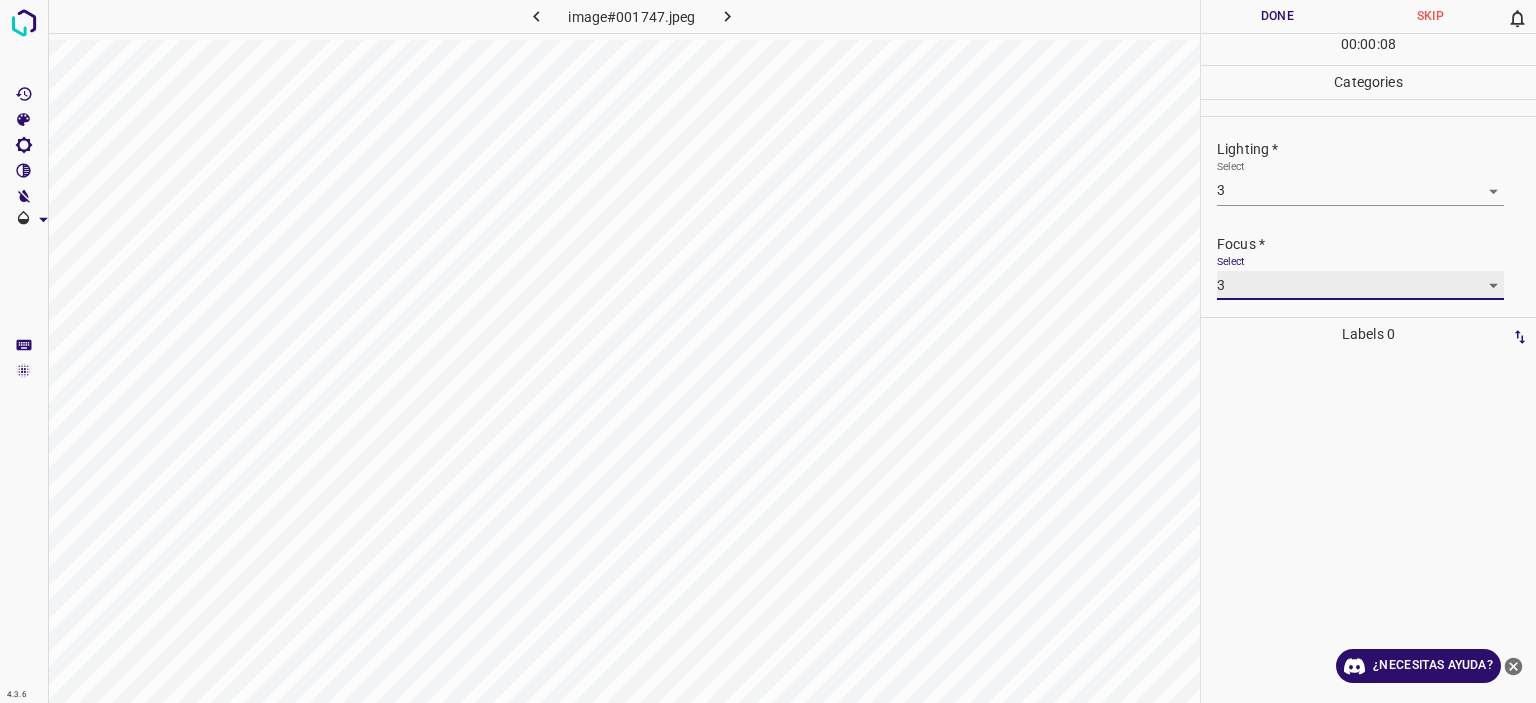 scroll, scrollTop: 98, scrollLeft: 0, axis: vertical 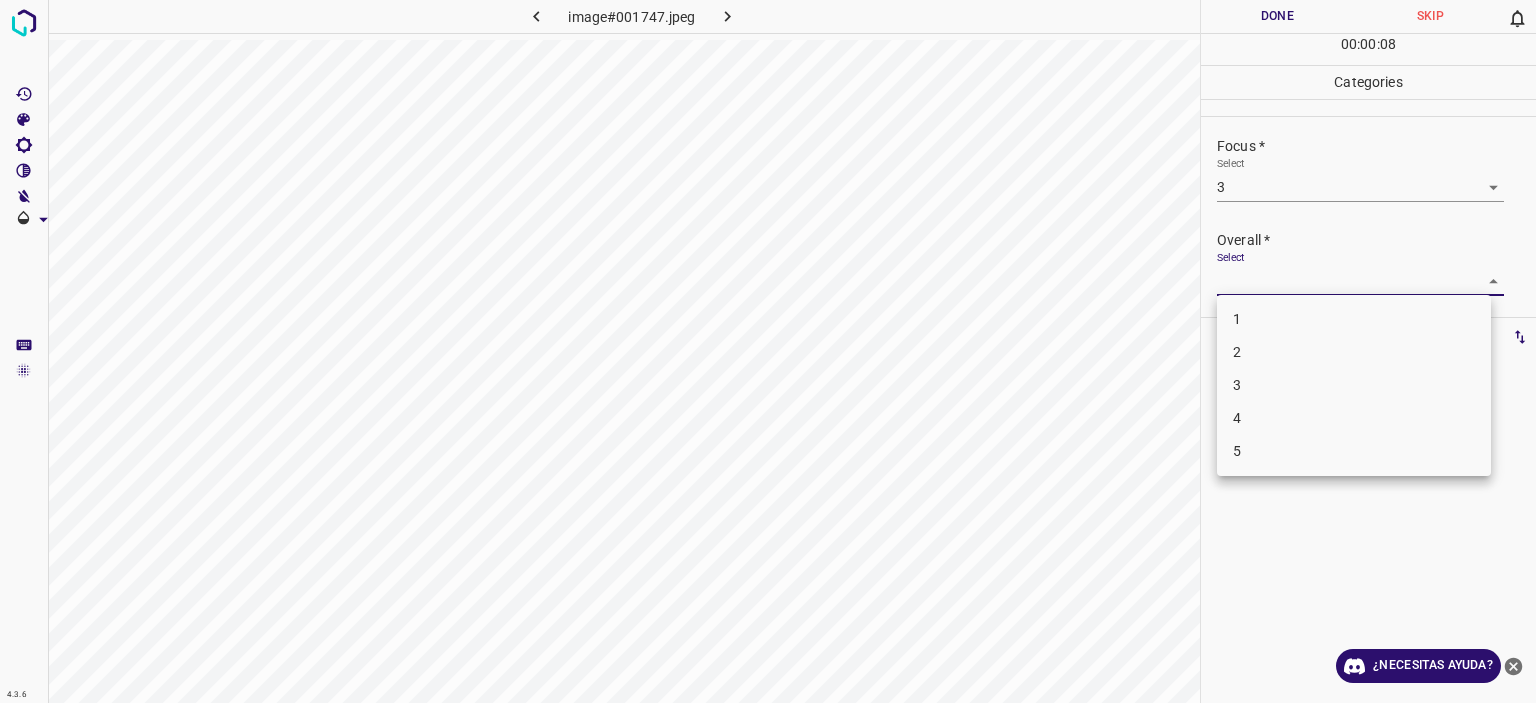 click on "Texto original Valora esta traducción Tu opinión servirá para ayudar a mejorar el Traductor de Google 4.3.6  image#001747.jpeg Done Skip 0 00   : 00   : 08   Categories Lighting *  Select 3 3 Focus *  Select 3 3 Overall *  Select ​ Labels   0 Categories 1 Lighting 2 Focus 3 Overall Tools Space Change between modes (Draw & Edit) I Auto labeling R Restore zoom M Zoom in N Zoom out Delete Delete selecte label Filters Z Restore filters X Saturation filter C Brightness filter V Contrast filter [PERSON_NAME] scale filter General O Download ¿Necesitas ayuda? - Texto - Esconder - Borrar 1 2 3 4 5" at bounding box center [768, 351] 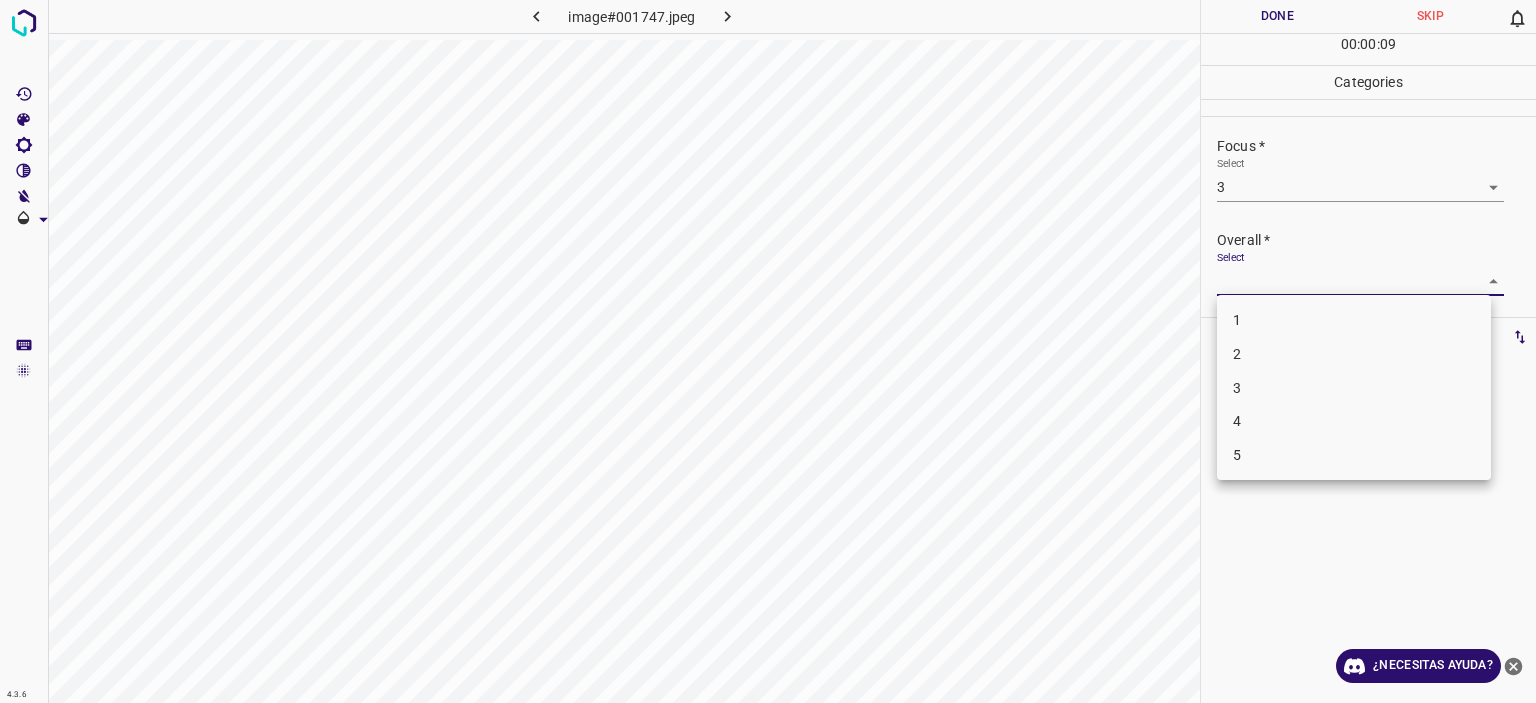 click on "3" at bounding box center [1354, 388] 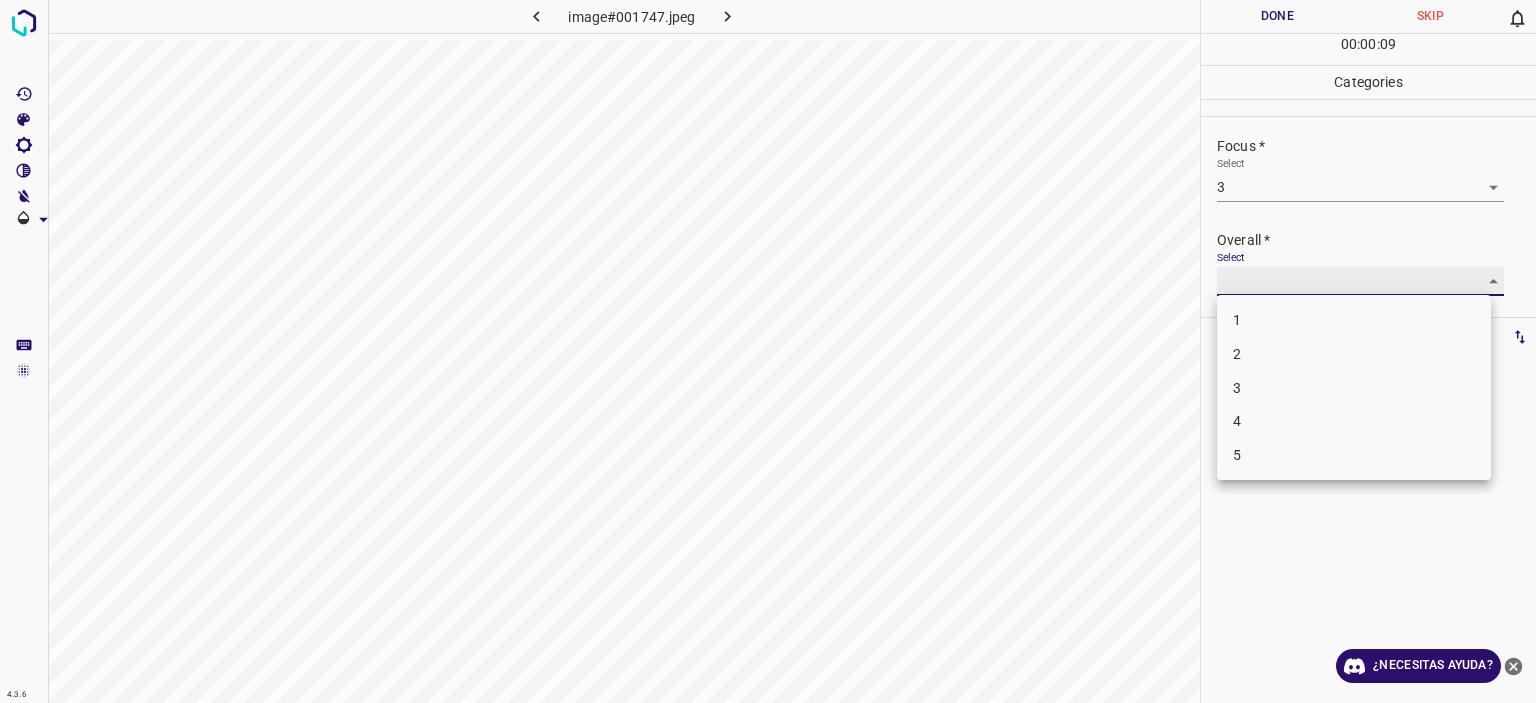 type on "3" 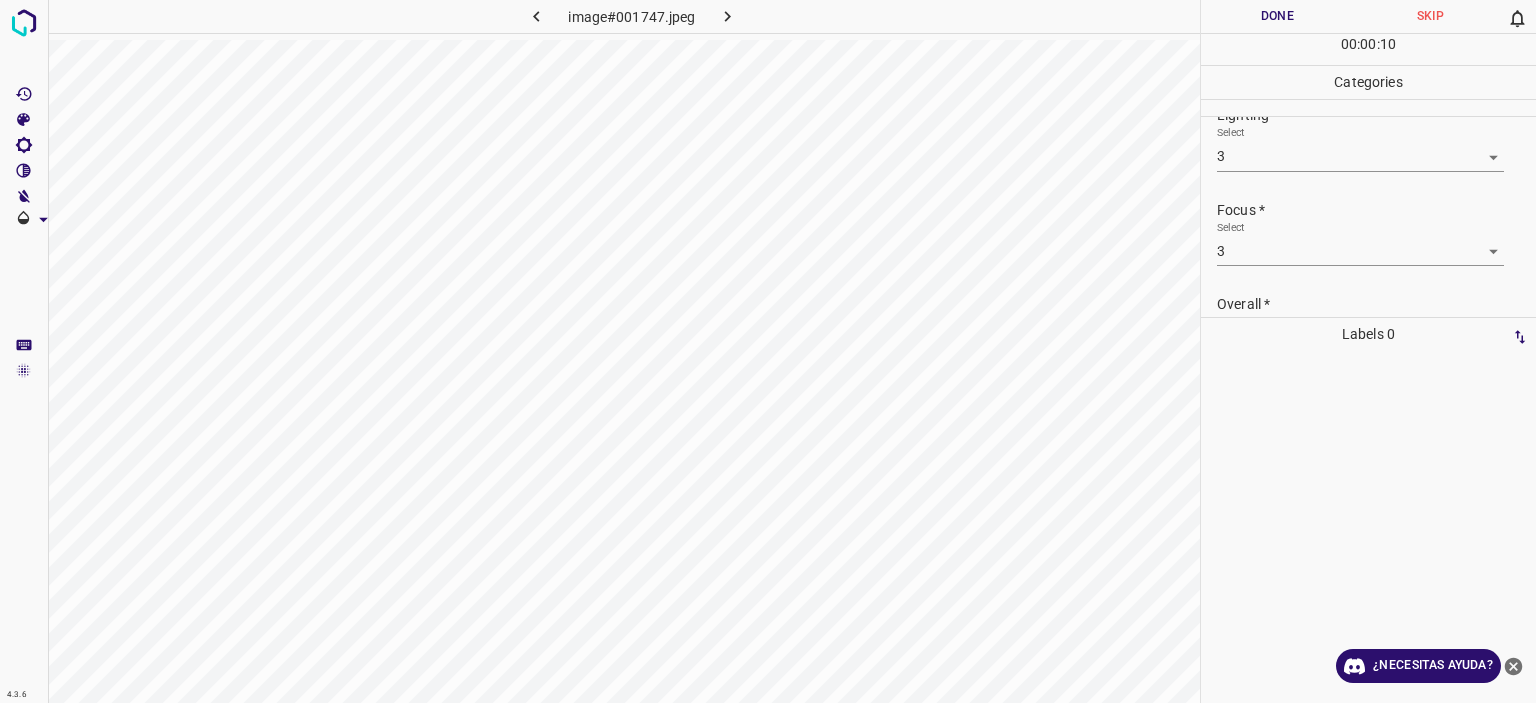 scroll, scrollTop: 0, scrollLeft: 0, axis: both 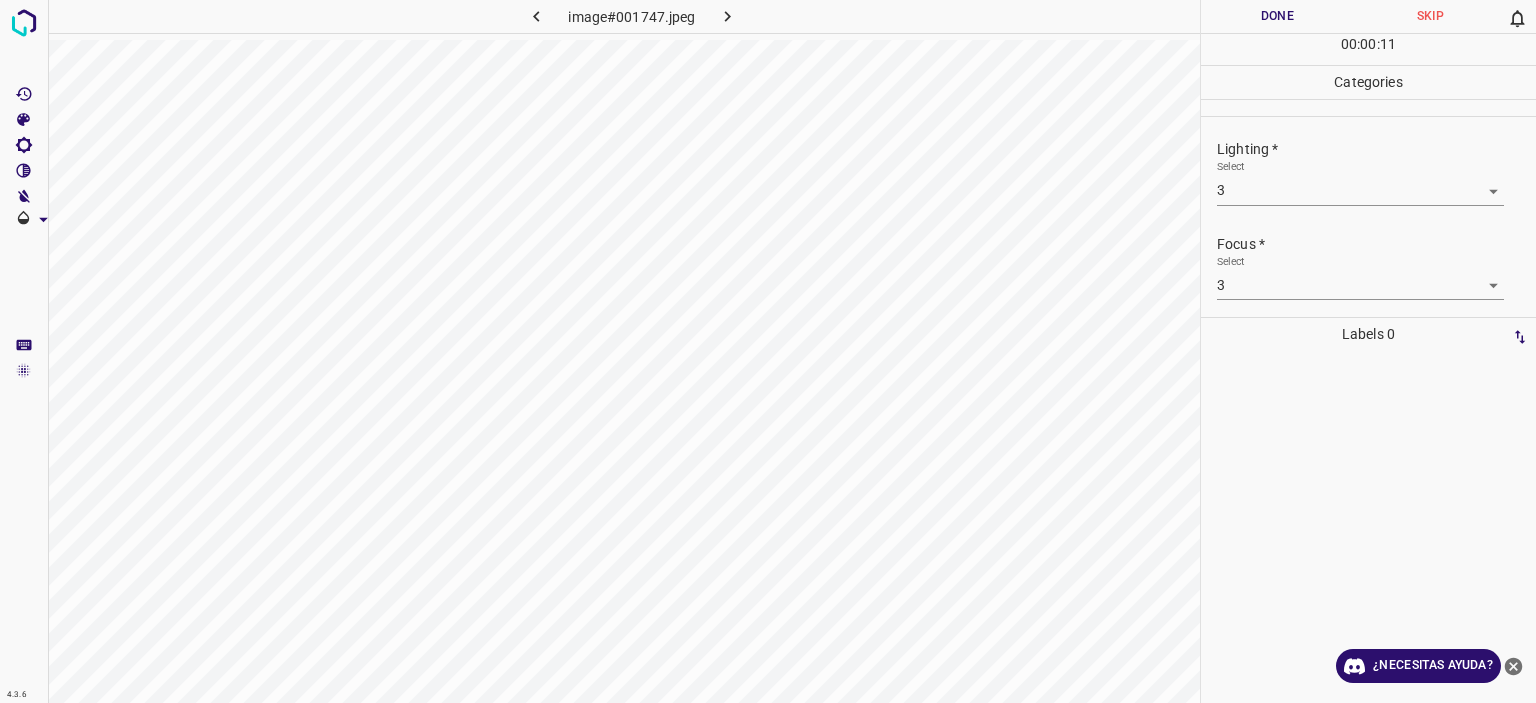 click on "Done" at bounding box center [1277, 16] 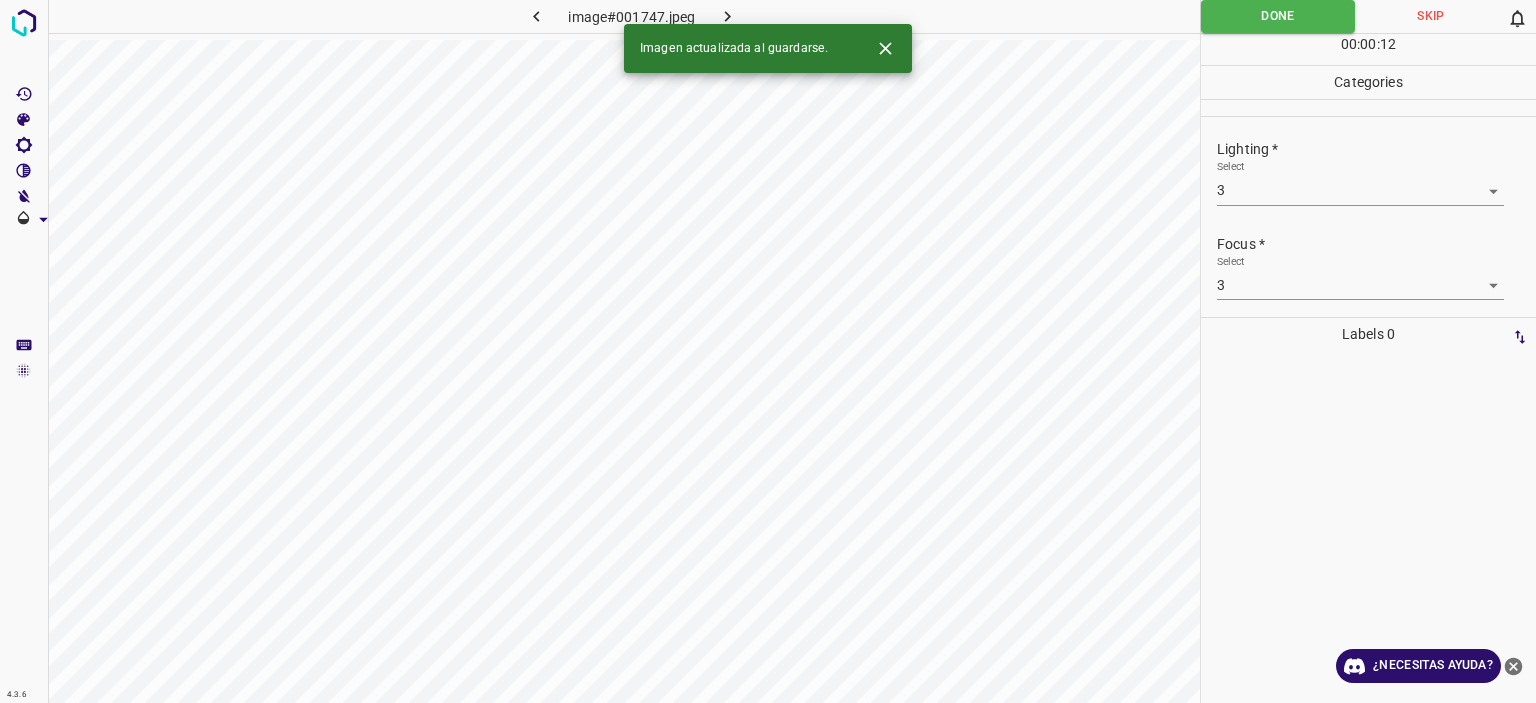 click at bounding box center [728, 16] 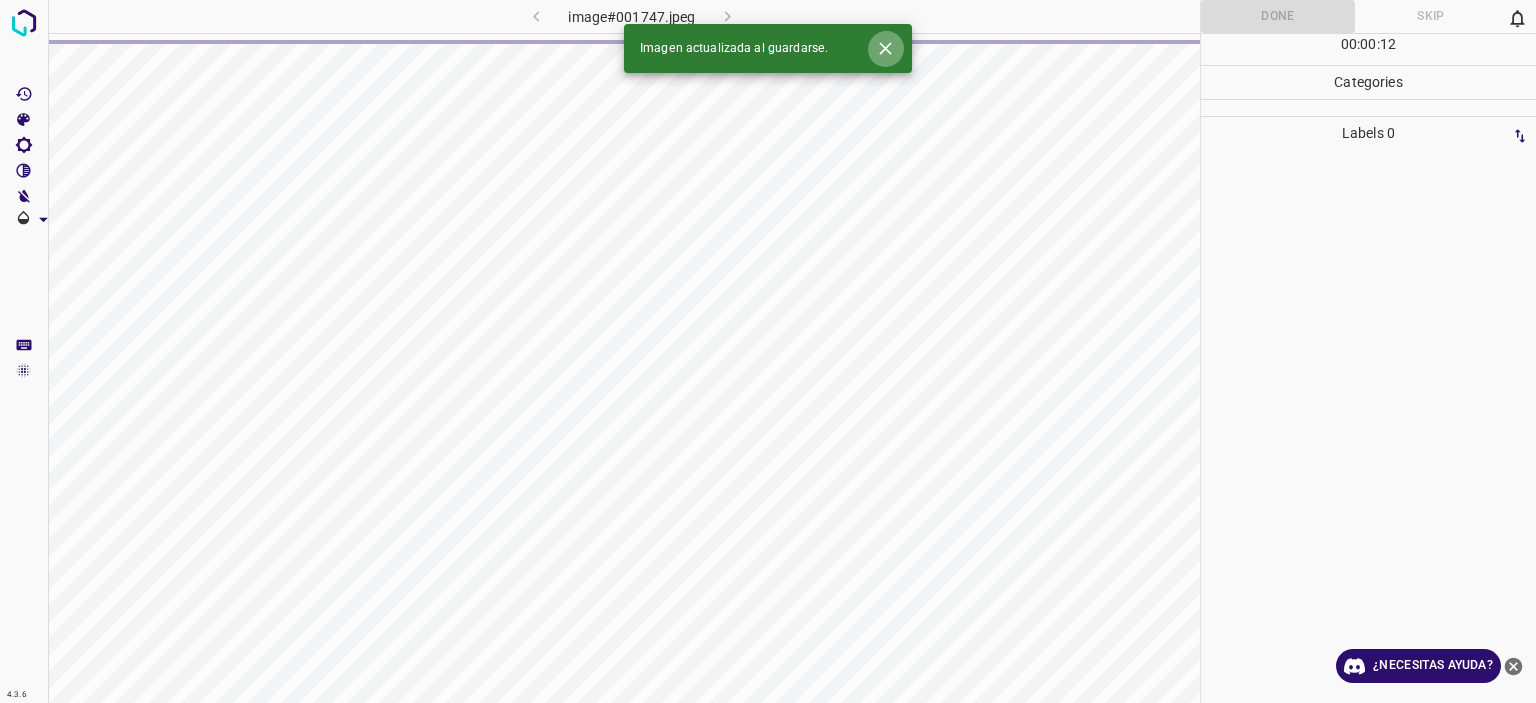 click at bounding box center (885, 48) 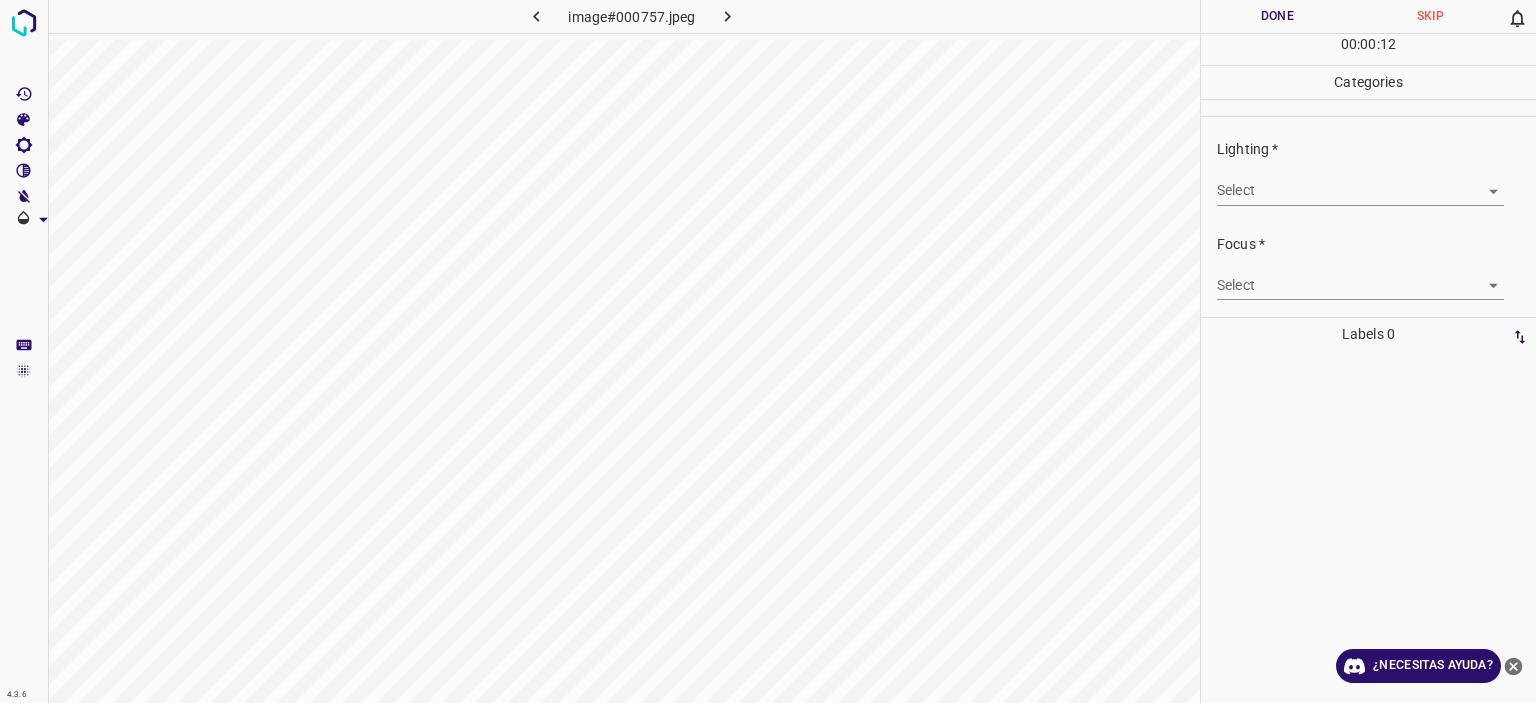 click on "Texto original Valora esta traducción Tu opinión servirá para ayudar a mejorar el Traductor de Google 4.3.6  image#000757.jpeg Done Skip 0 00   : 00   : 12   Categories Lighting *  Select ​ Focus *  Select ​ Overall *  Select ​ Labels   0 Categories 1 Lighting 2 Focus 3 Overall Tools Space Change between modes (Draw & Edit) I Auto labeling R Restore zoom M Zoom in N Zoom out Delete Delete selecte label Filters Z Restore filters X Saturation filter C Brightness filter V Contrast filter [PERSON_NAME] scale filter General O Download ¿Necesitas ayuda? - Texto - Esconder - Borrar" at bounding box center (768, 351) 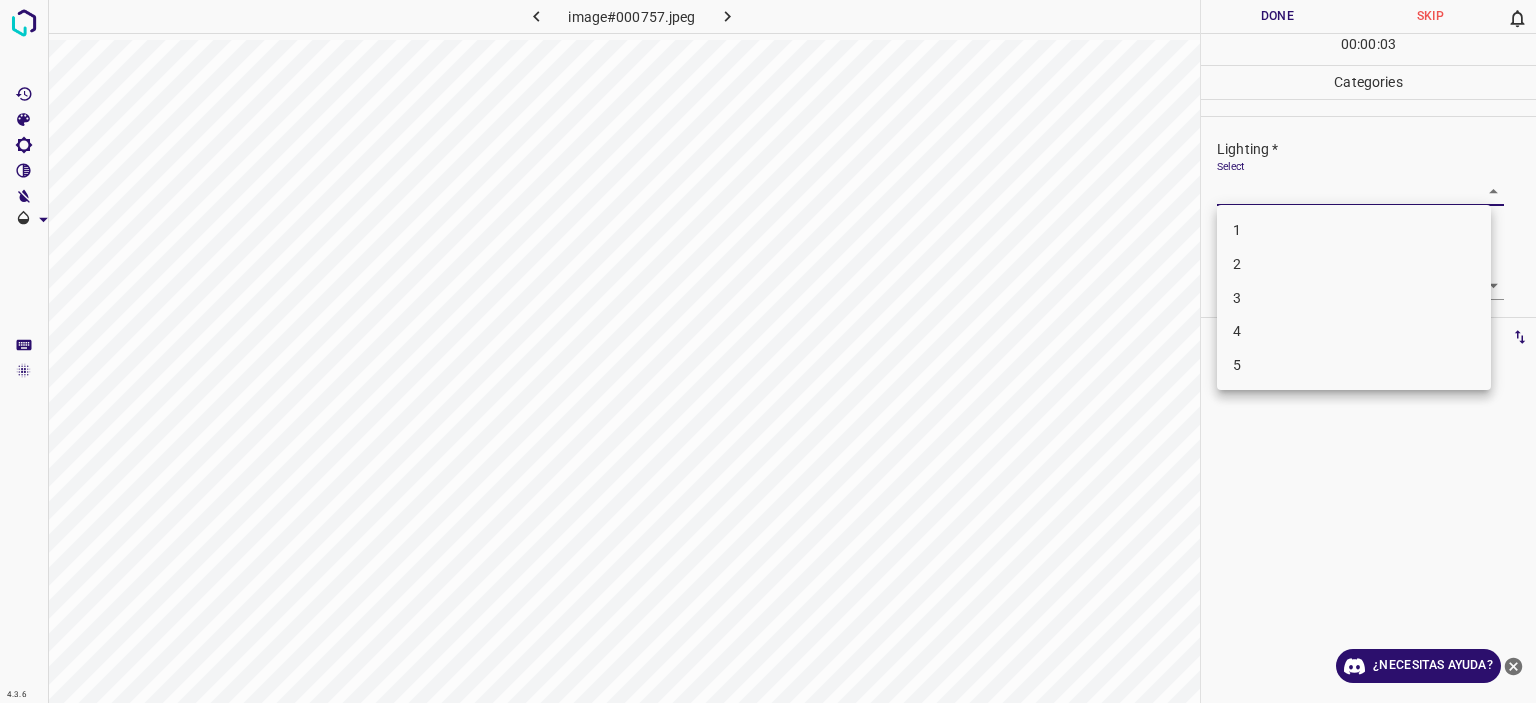 click on "4" at bounding box center (1354, 331) 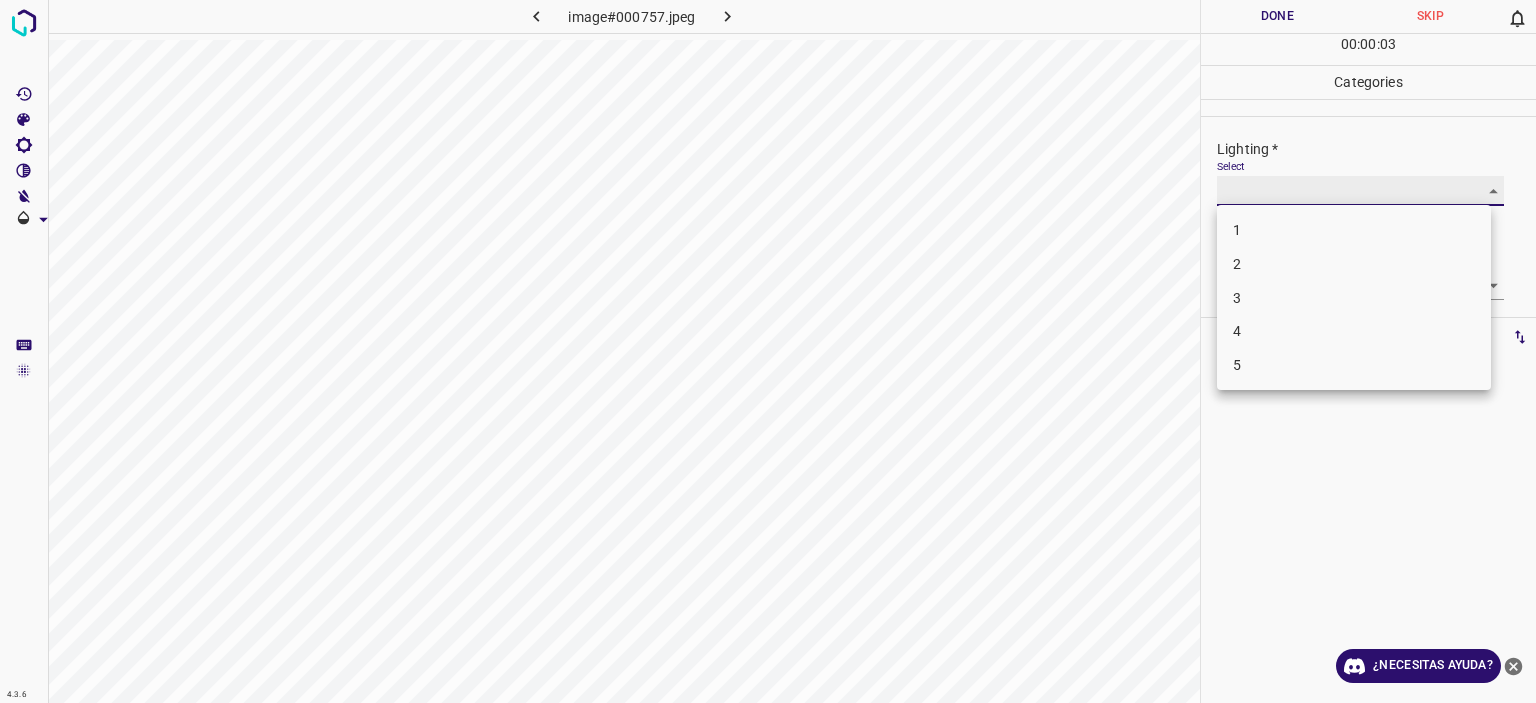 type on "4" 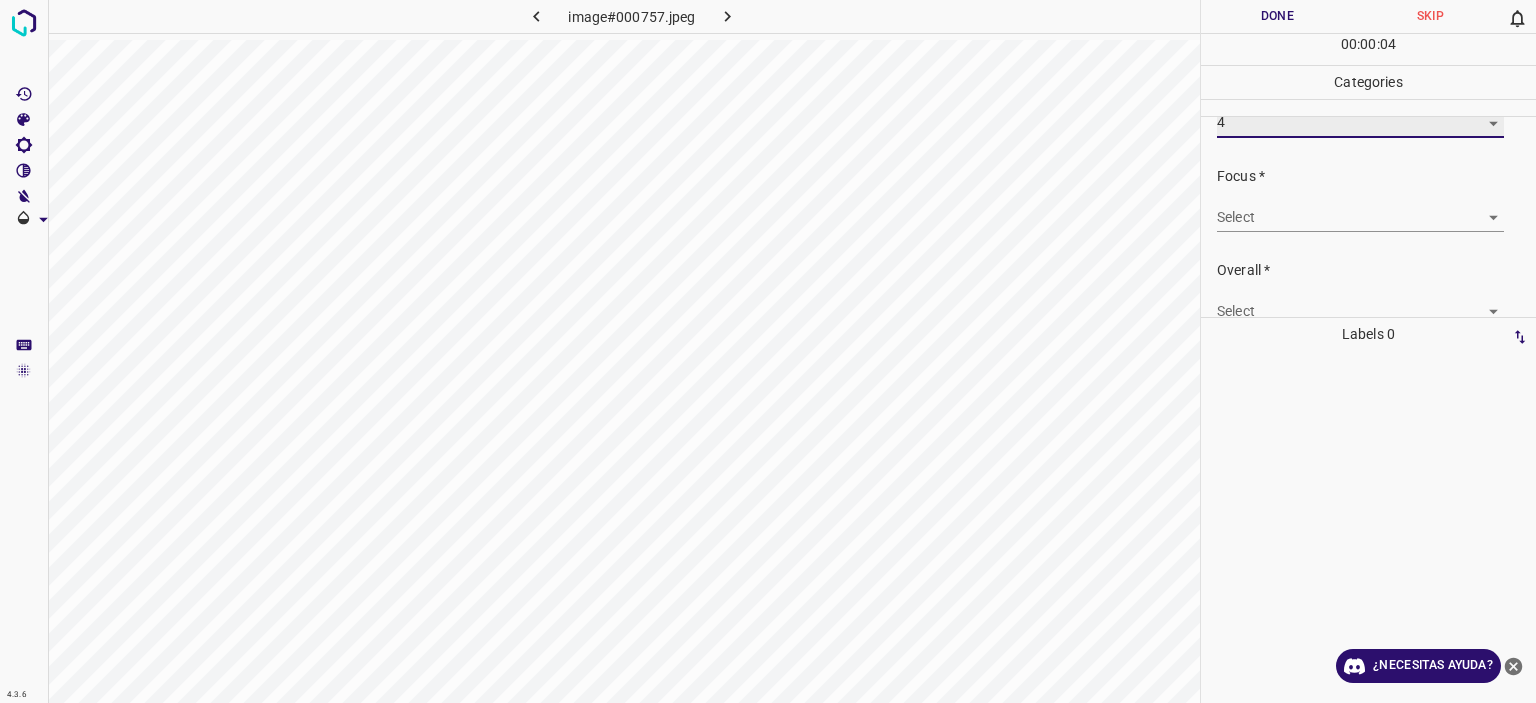scroll, scrollTop: 98, scrollLeft: 0, axis: vertical 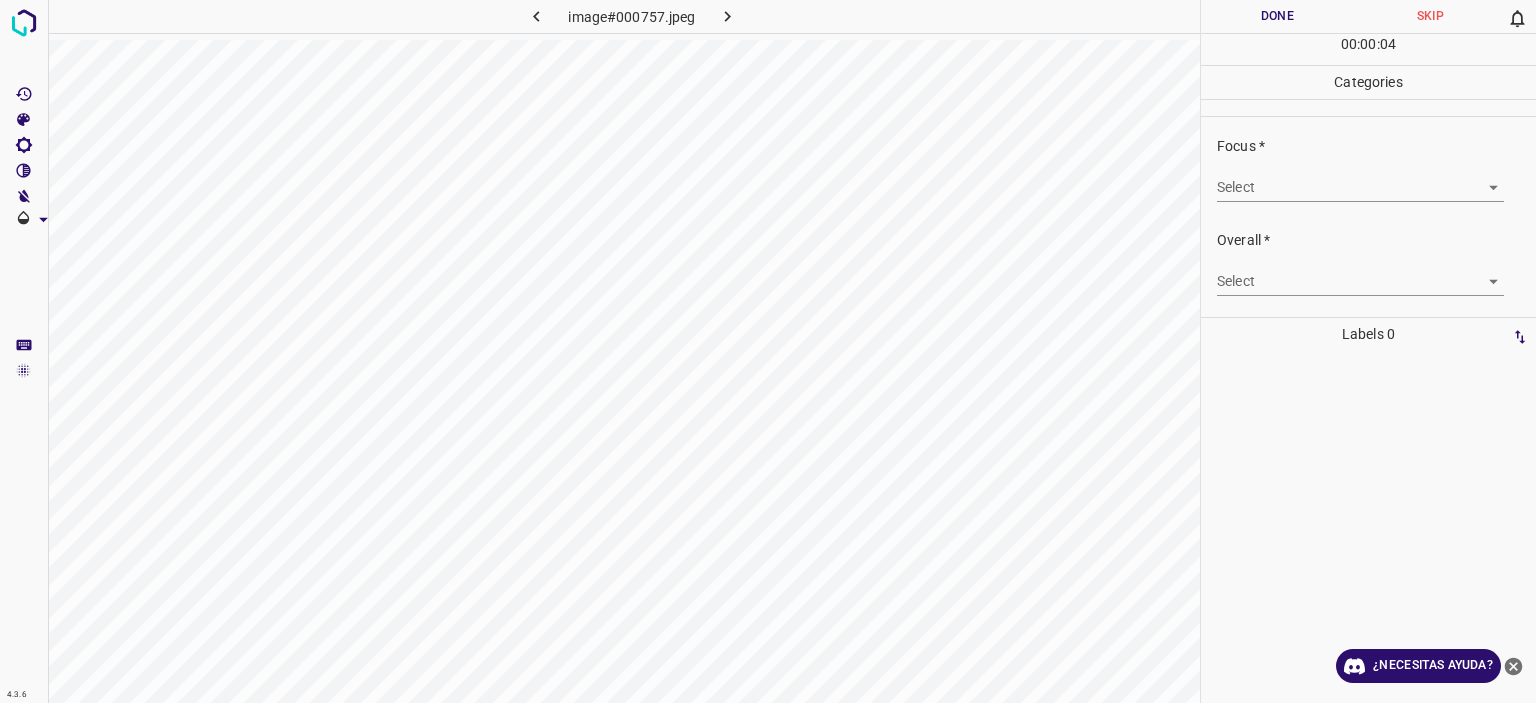 click on "Overall *  Select ​" at bounding box center (1368, 263) 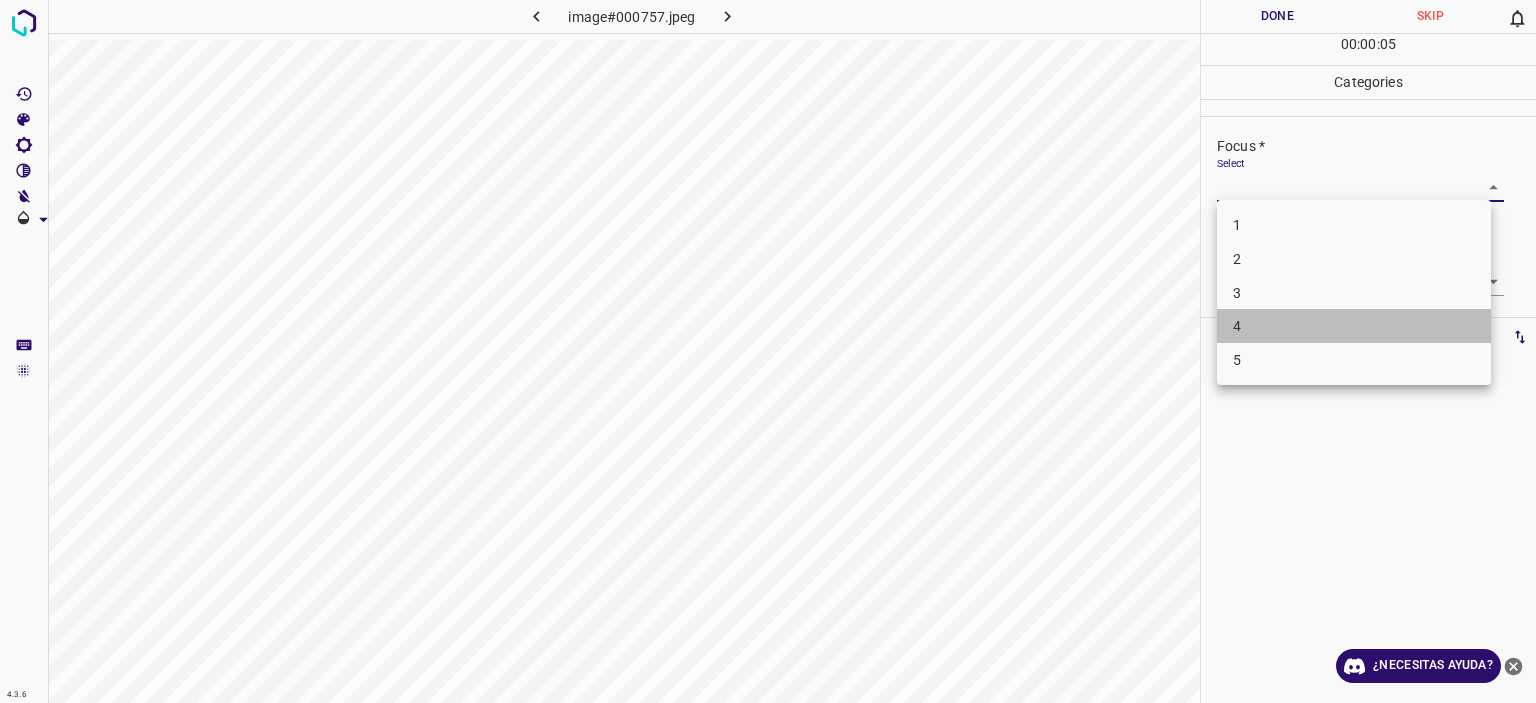 click on "4" at bounding box center (1354, 326) 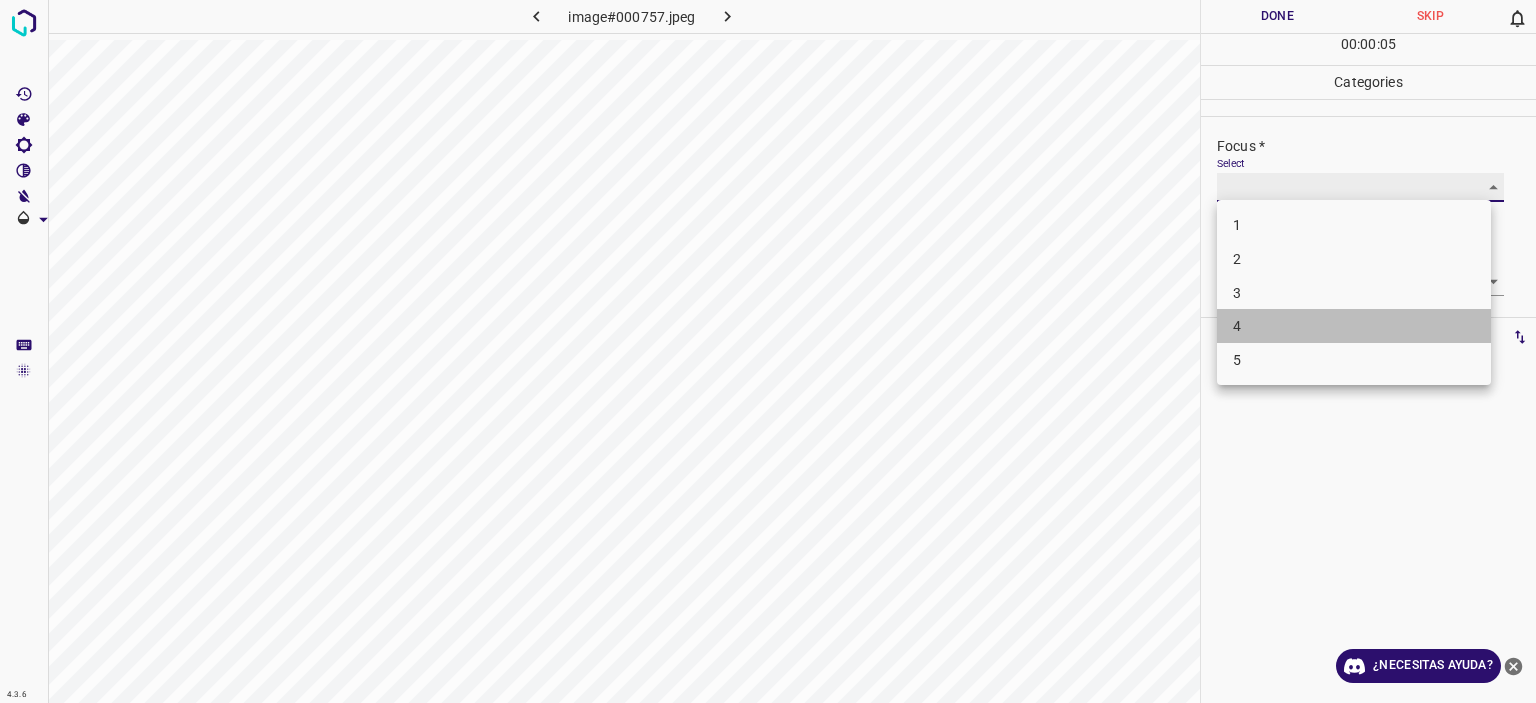 type on "4" 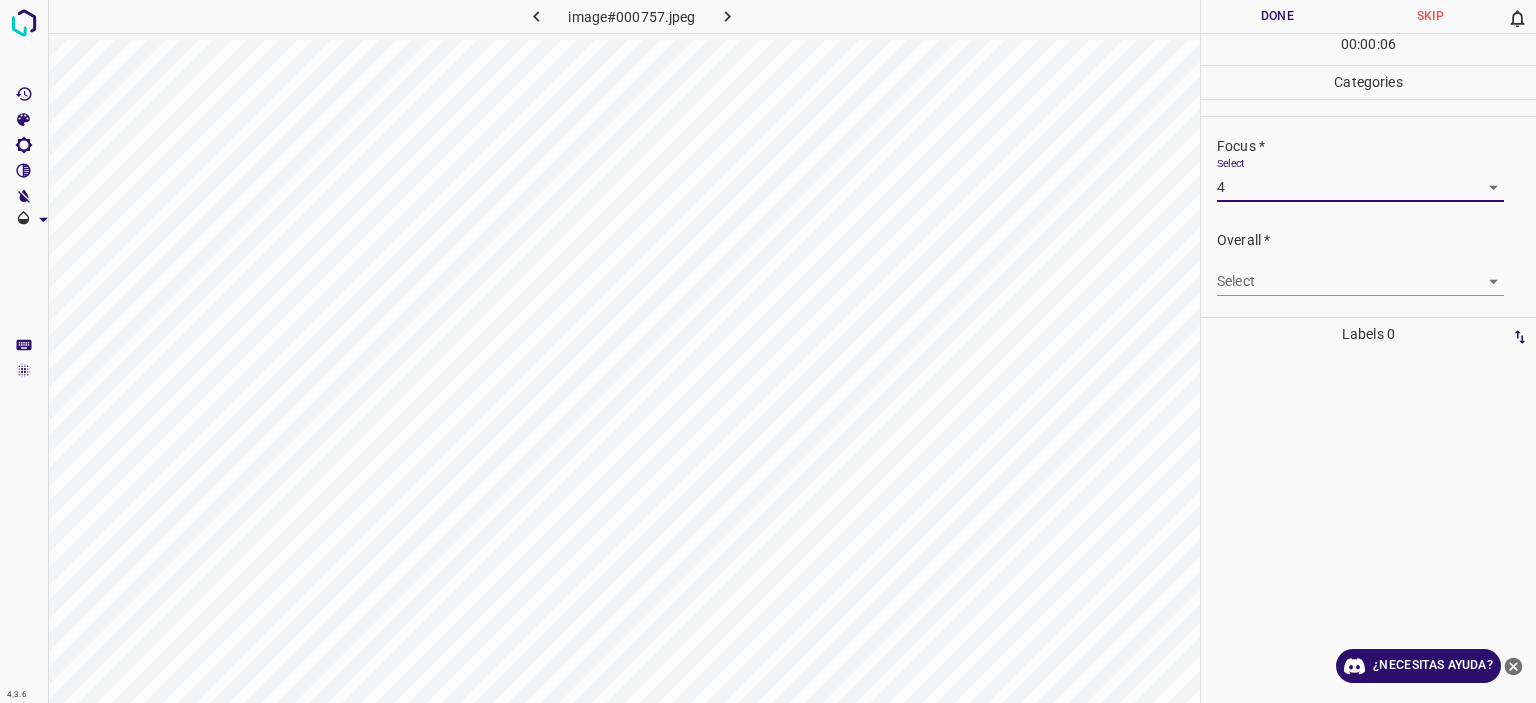 click on "Select ​" at bounding box center [1360, 273] 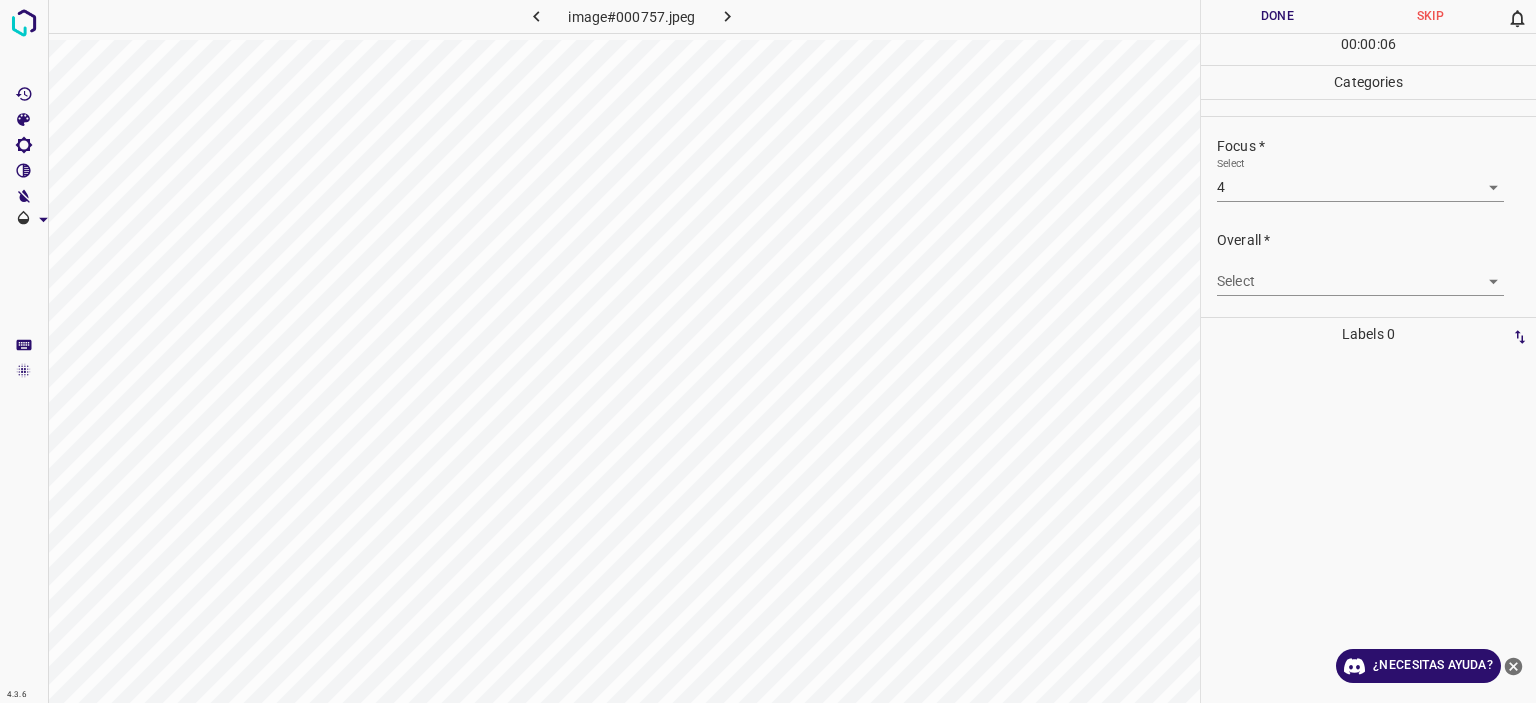 click on "Texto original Valora esta traducción Tu opinión servirá para ayudar a mejorar el Traductor de Google 4.3.6  image#000757.jpeg Done Skip 0 00   : 00   : 06   Categories Lighting *  Select 4 4 Focus *  Select 4 4 Overall *  Select ​ Labels   0 Categories 1 Lighting 2 Focus 3 Overall Tools Space Change between modes (Draw & Edit) I Auto labeling R Restore zoom M Zoom in N Zoom out Delete Delete selecte label Filters Z Restore filters X Saturation filter C Brightness filter V Contrast filter [PERSON_NAME] scale filter General O Download ¿Necesitas ayuda? - Texto - Esconder - Borrar" at bounding box center (768, 351) 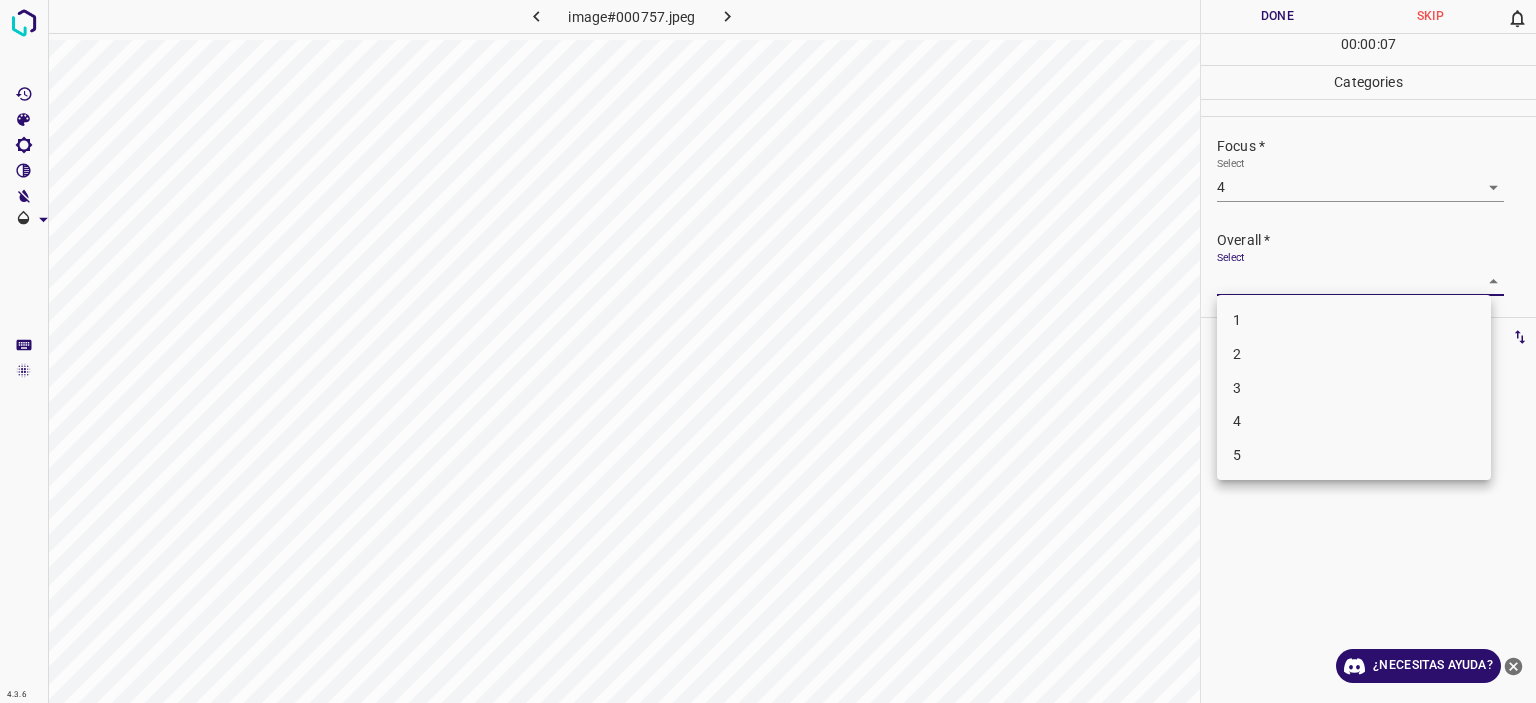 click on "4" at bounding box center [1354, 421] 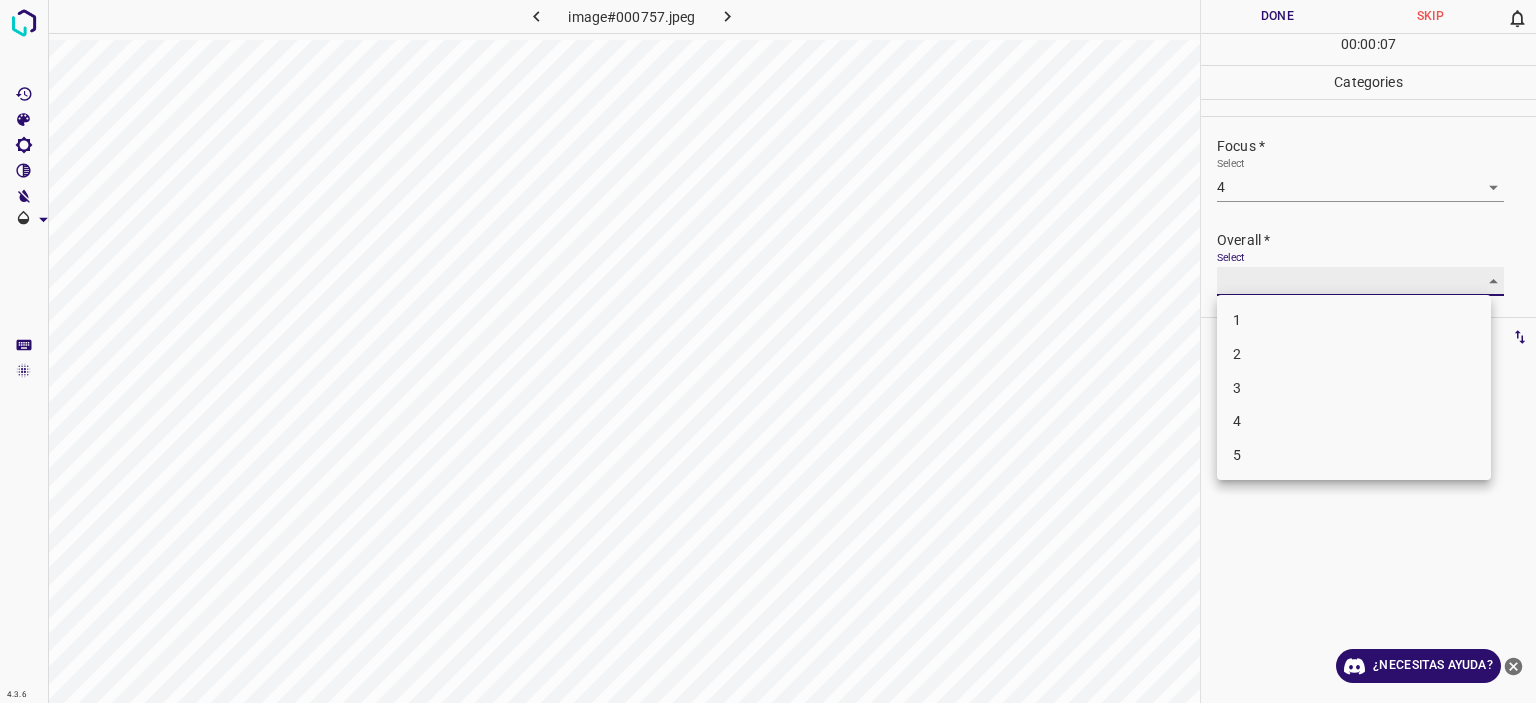 type on "4" 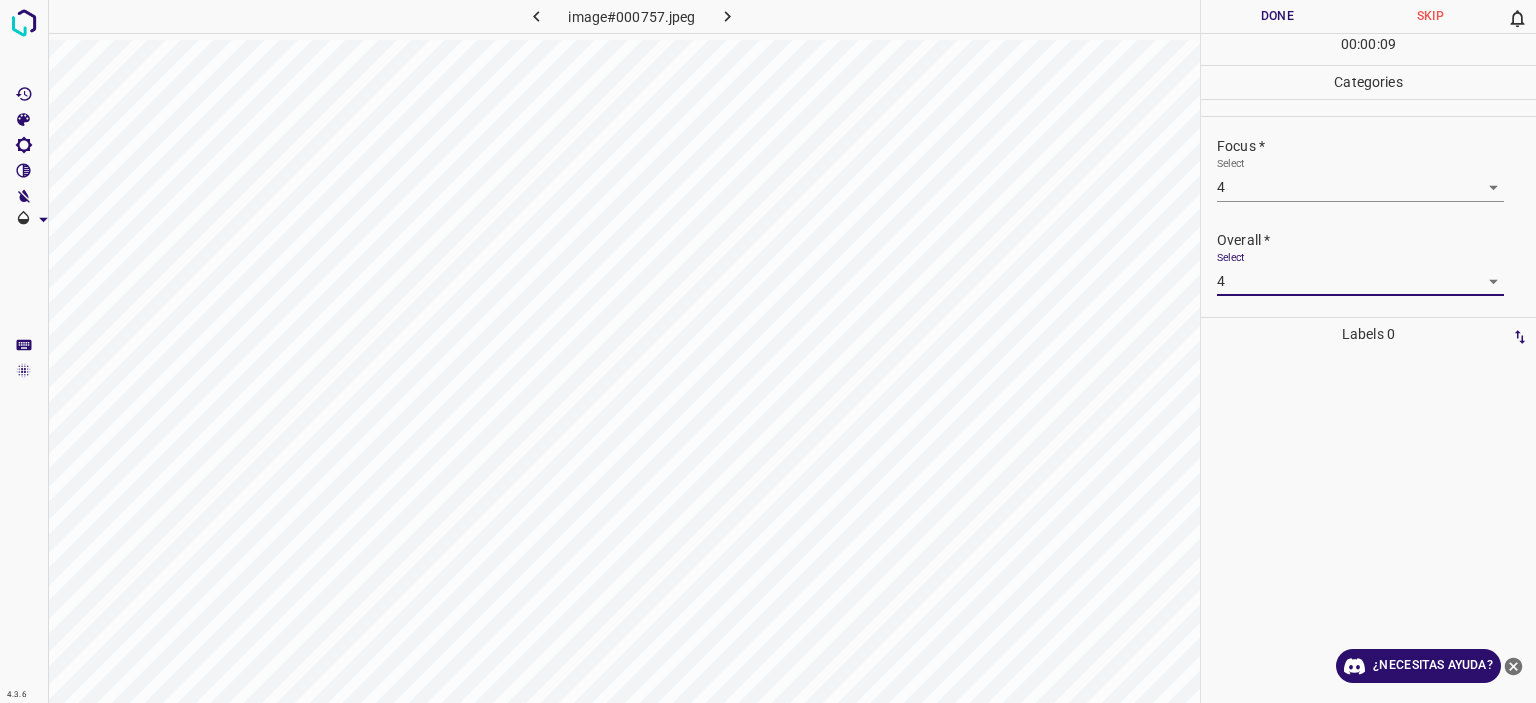 click on "Done" at bounding box center (1277, 16) 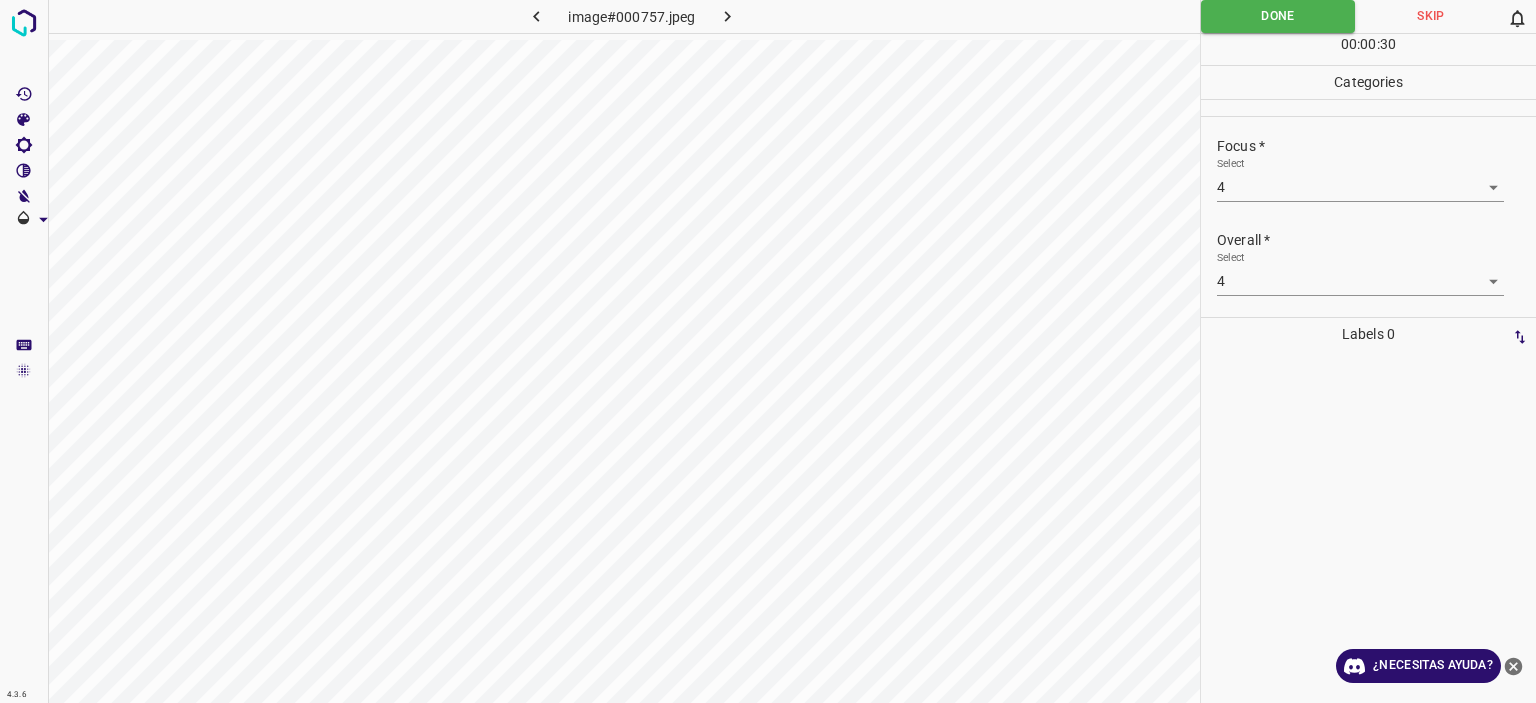 click at bounding box center [728, 16] 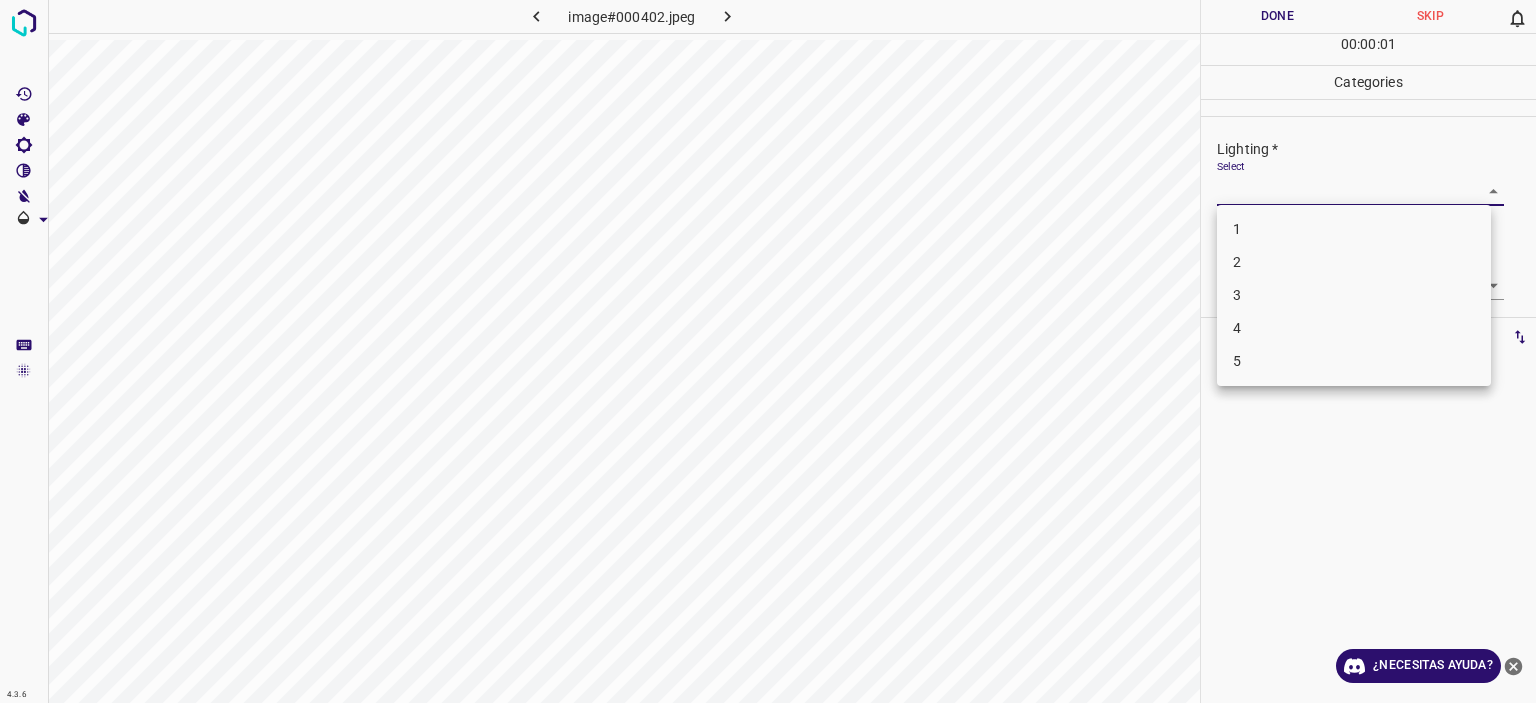 click on "Texto original Valora esta traducción Tu opinión servirá para ayudar a mejorar el Traductor de Google 4.3.6  image#000402.jpeg Done Skip 0 00   : 00   : 01   Categories Lighting *  Select ​ Focus *  Select ​ Overall *  Select ​ Labels   0 Categories 1 Lighting 2 Focus 3 Overall Tools Space Change between modes (Draw & Edit) I Auto labeling R Restore zoom M Zoom in N Zoom out Delete Delete selecte label Filters Z Restore filters X Saturation filter C Brightness filter V Contrast filter [PERSON_NAME] scale filter General O Download ¿Necesitas ayuda? - Texto - Esconder - Borrar 1 2 3 4 5" at bounding box center (768, 351) 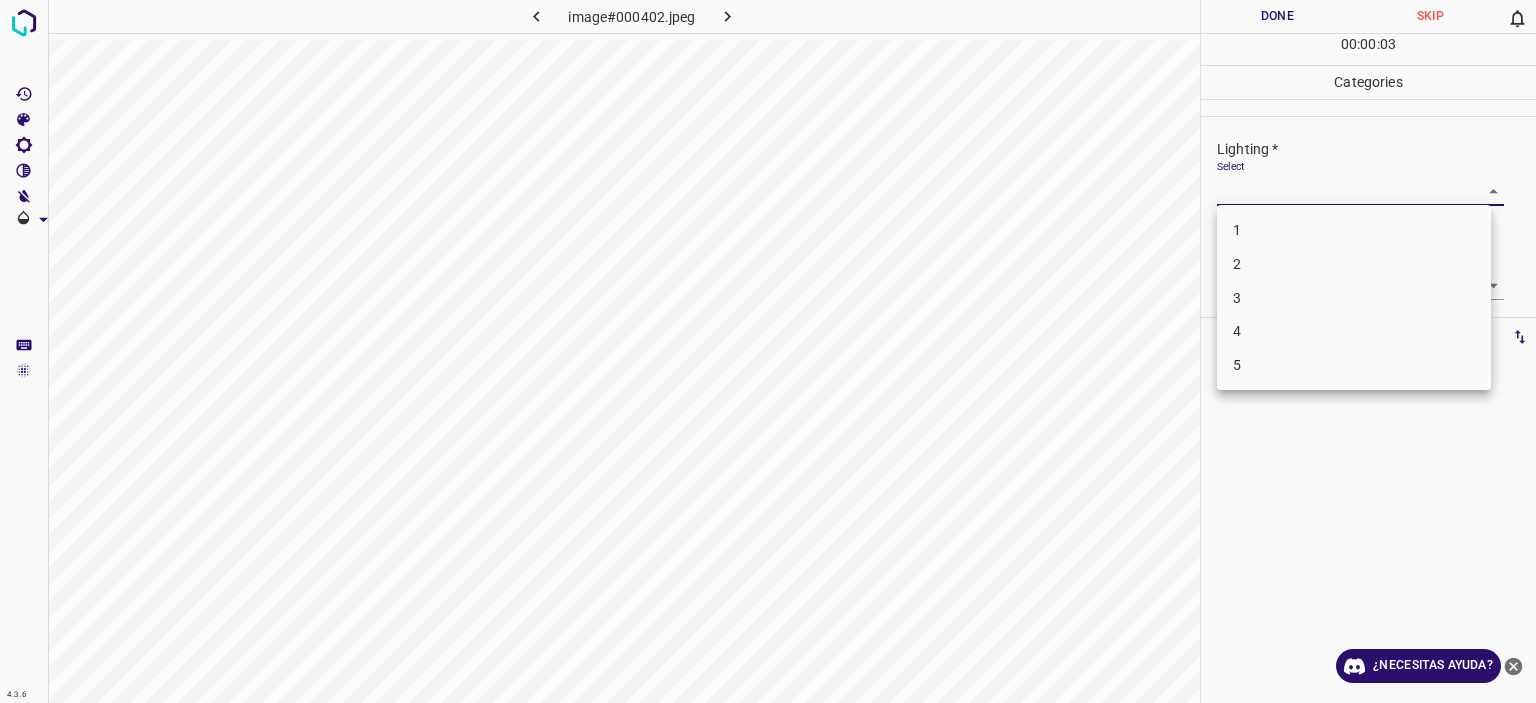 click on "3" at bounding box center (1354, 298) 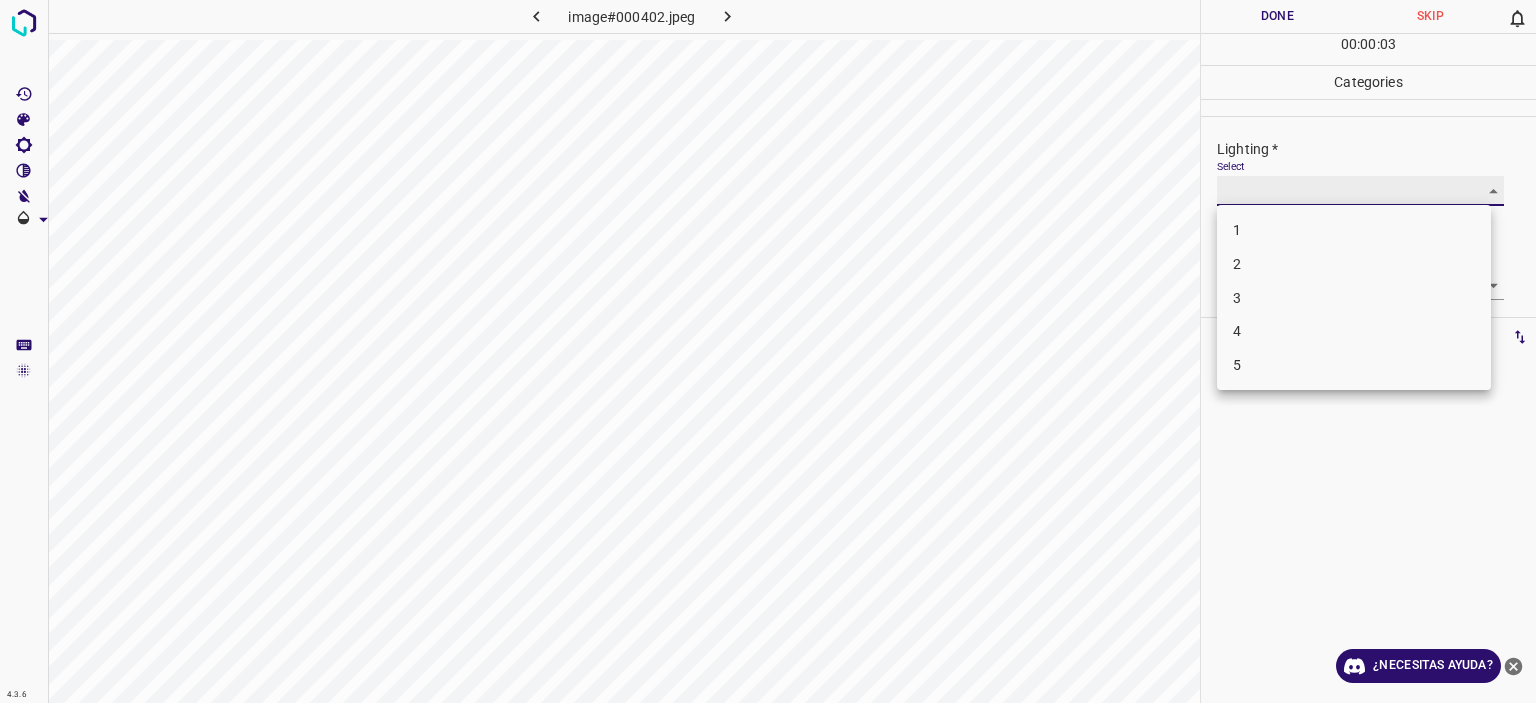 type on "3" 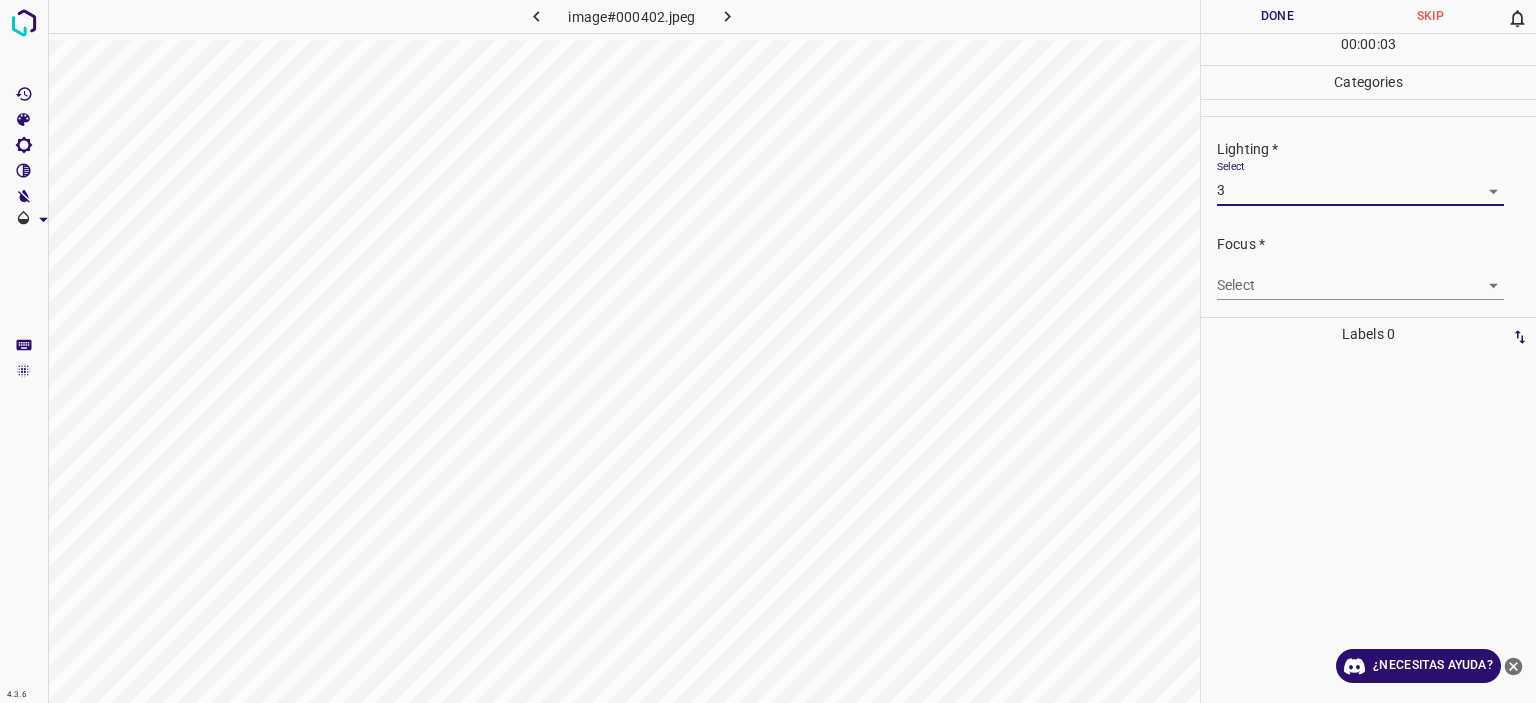 click on "Texto original Valora esta traducción Tu opinión servirá para ayudar a mejorar el Traductor de Google 4.3.6  image#000402.jpeg Done Skip 0 00   : 00   : 03   Categories Lighting *  Select 3 3 Focus *  Select ​ Overall *  Select ​ Labels   0 Categories 1 Lighting 2 Focus 3 Overall Tools Space Change between modes (Draw & Edit) I Auto labeling R Restore zoom M Zoom in N Zoom out Delete Delete selecte label Filters Z Restore filters X Saturation filter C Brightness filter V Contrast filter [PERSON_NAME] scale filter General O Download ¿Necesitas ayuda? - Texto - Esconder - Borrar" at bounding box center [768, 351] 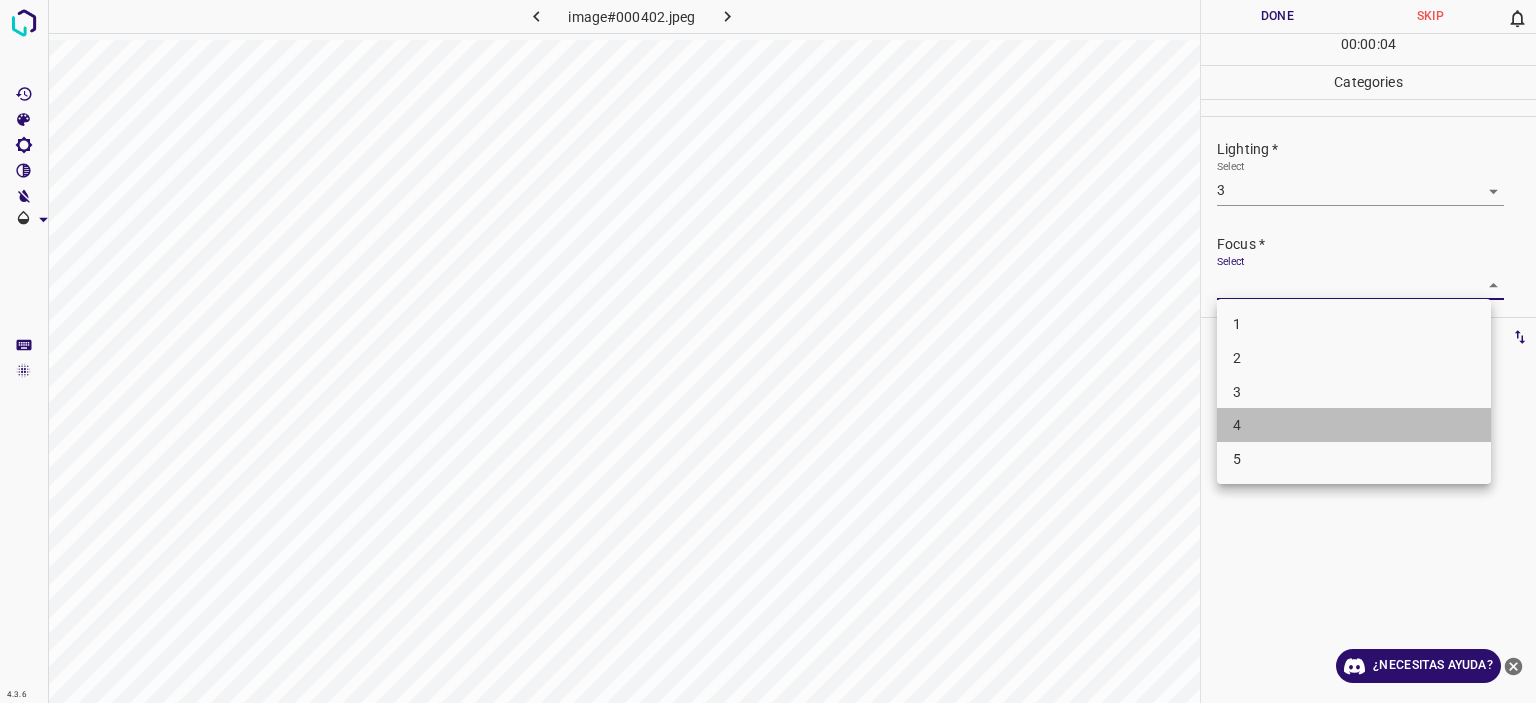 click on "4" at bounding box center (1354, 425) 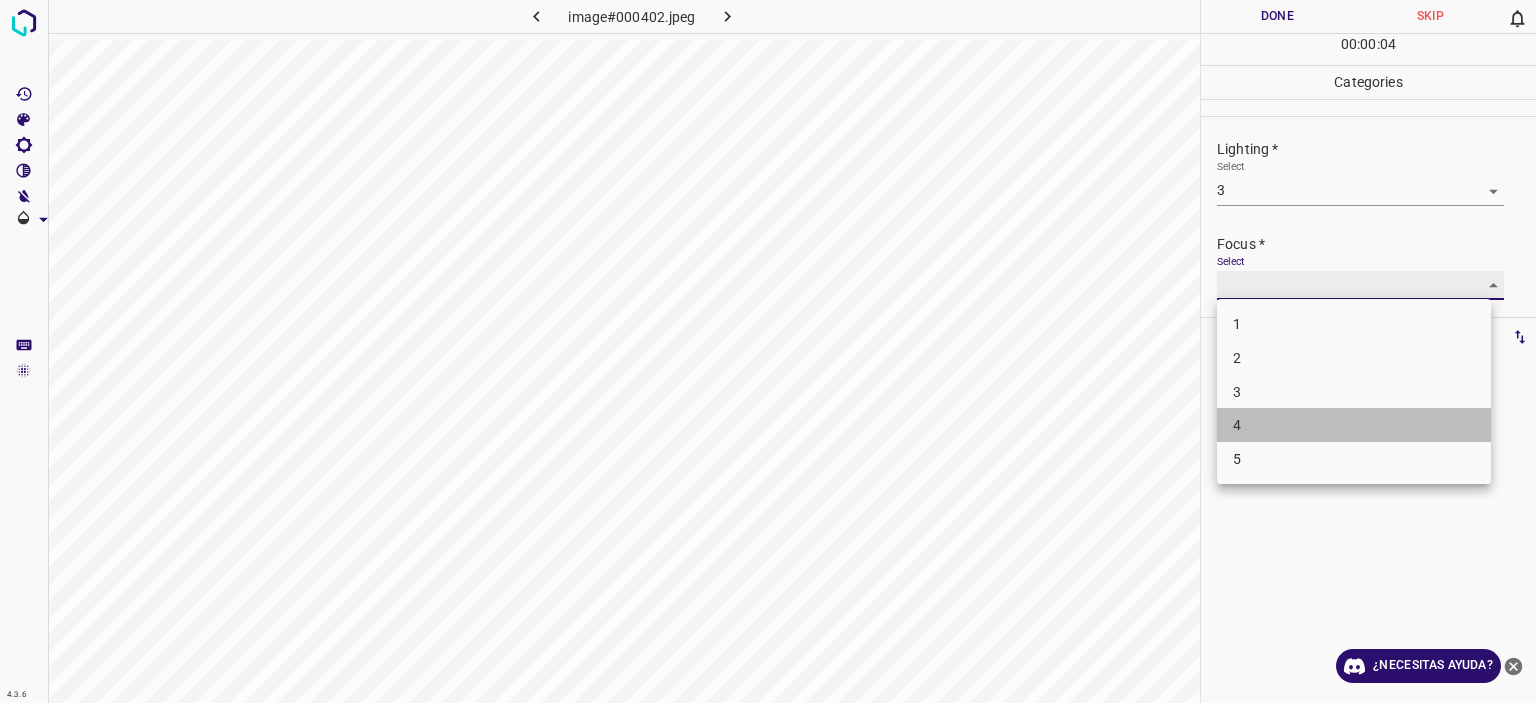 type on "4" 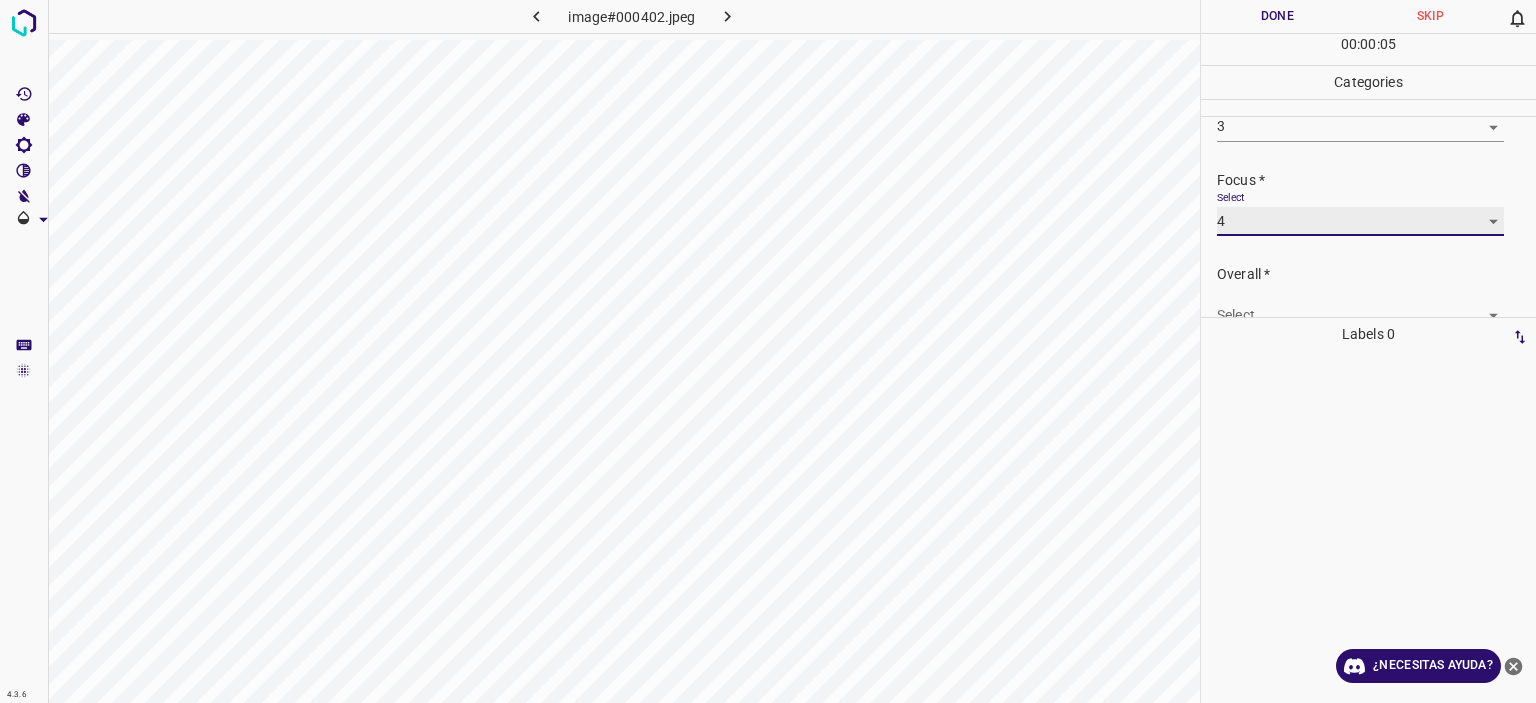 scroll, scrollTop: 98, scrollLeft: 0, axis: vertical 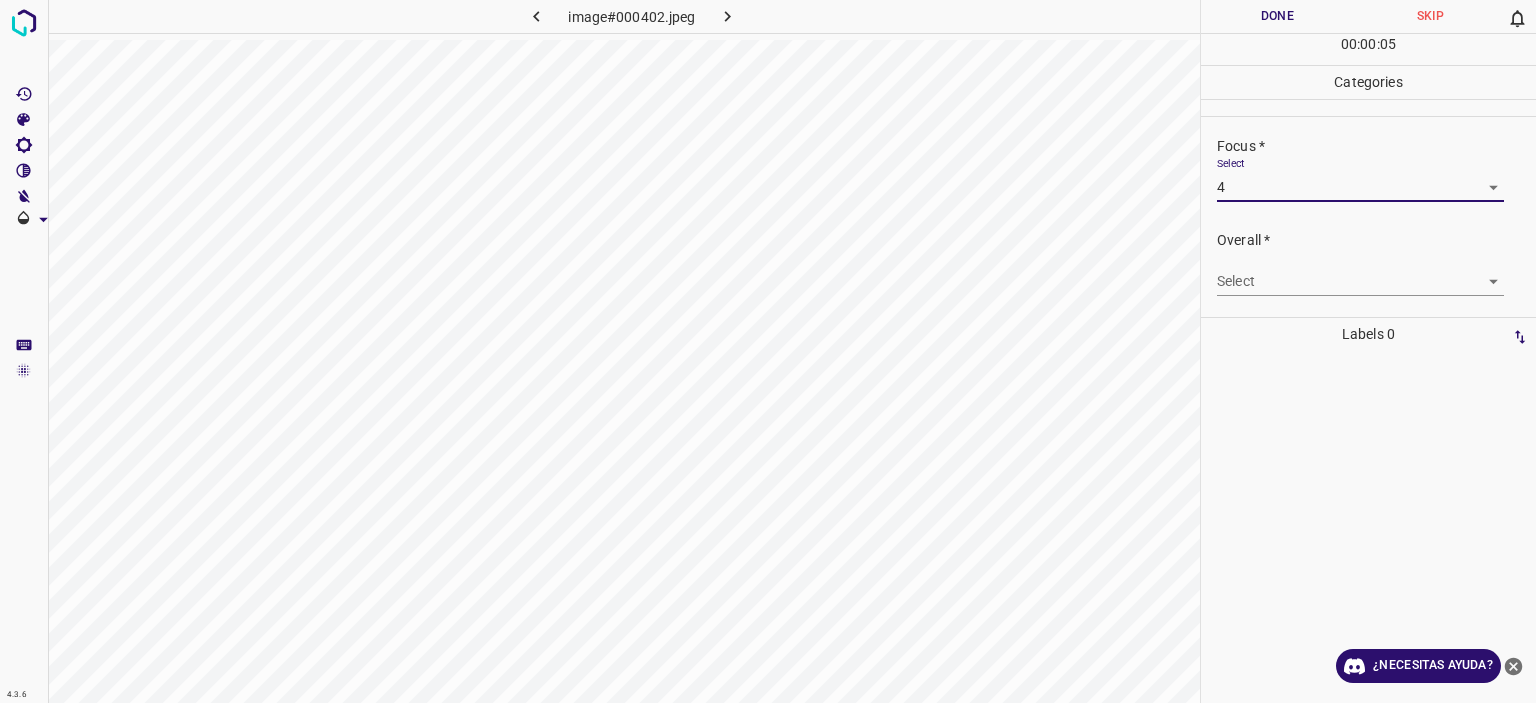 click on "Select ​" at bounding box center [1360, 273] 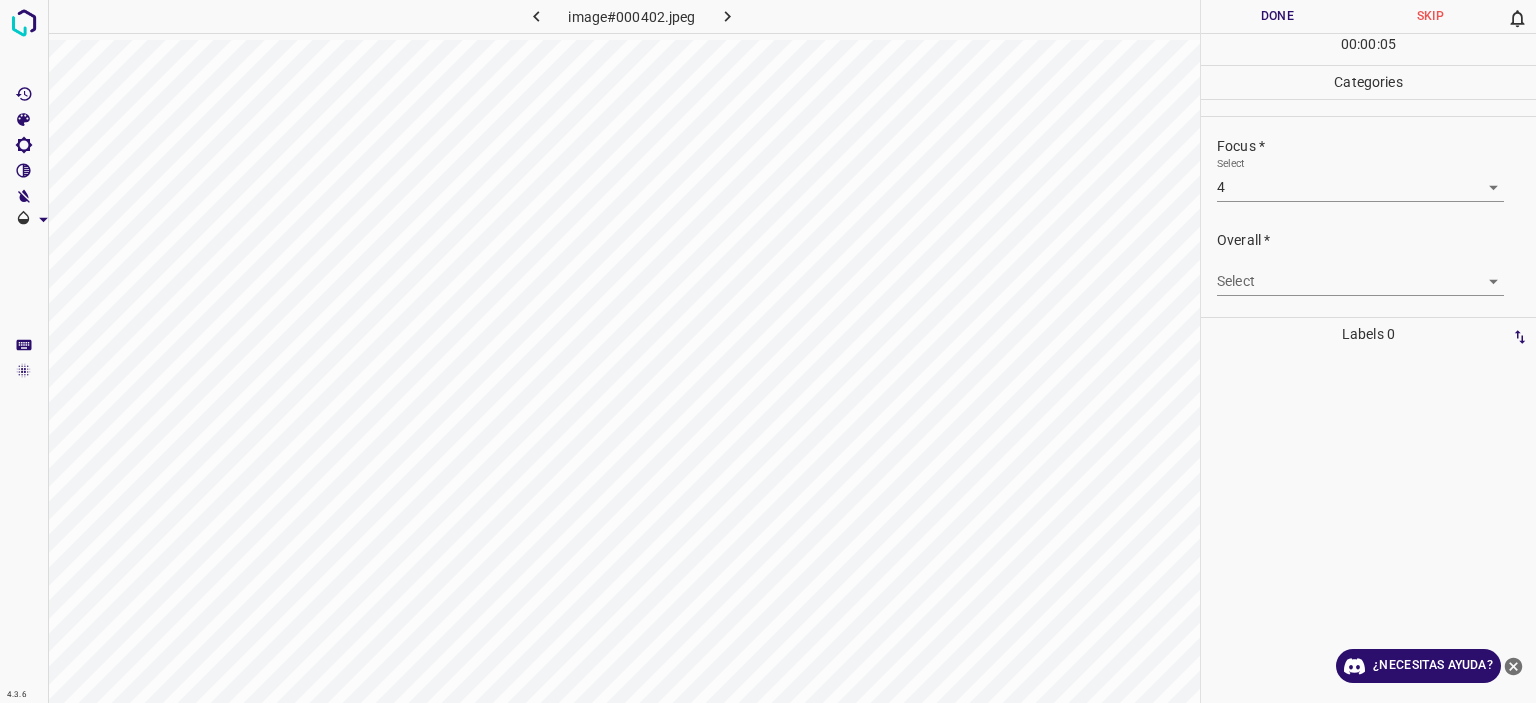 click on "Texto original Valora esta traducción Tu opinión servirá para ayudar a mejorar el Traductor de Google 4.3.6  image#000402.jpeg Done Skip 0 00   : 00   : 05   Categories Lighting *  Select 3 3 Focus *  Select 4 4 Overall *  Select ​ Labels   0 Categories 1 Lighting 2 Focus 3 Overall Tools Space Change between modes (Draw & Edit) I Auto labeling R Restore zoom M Zoom in N Zoom out Delete Delete selecte label Filters Z Restore filters X Saturation filter C Brightness filter V Contrast filter [PERSON_NAME] scale filter General O Download ¿Necesitas ayuda? - Texto - Esconder - Borrar" at bounding box center [768, 351] 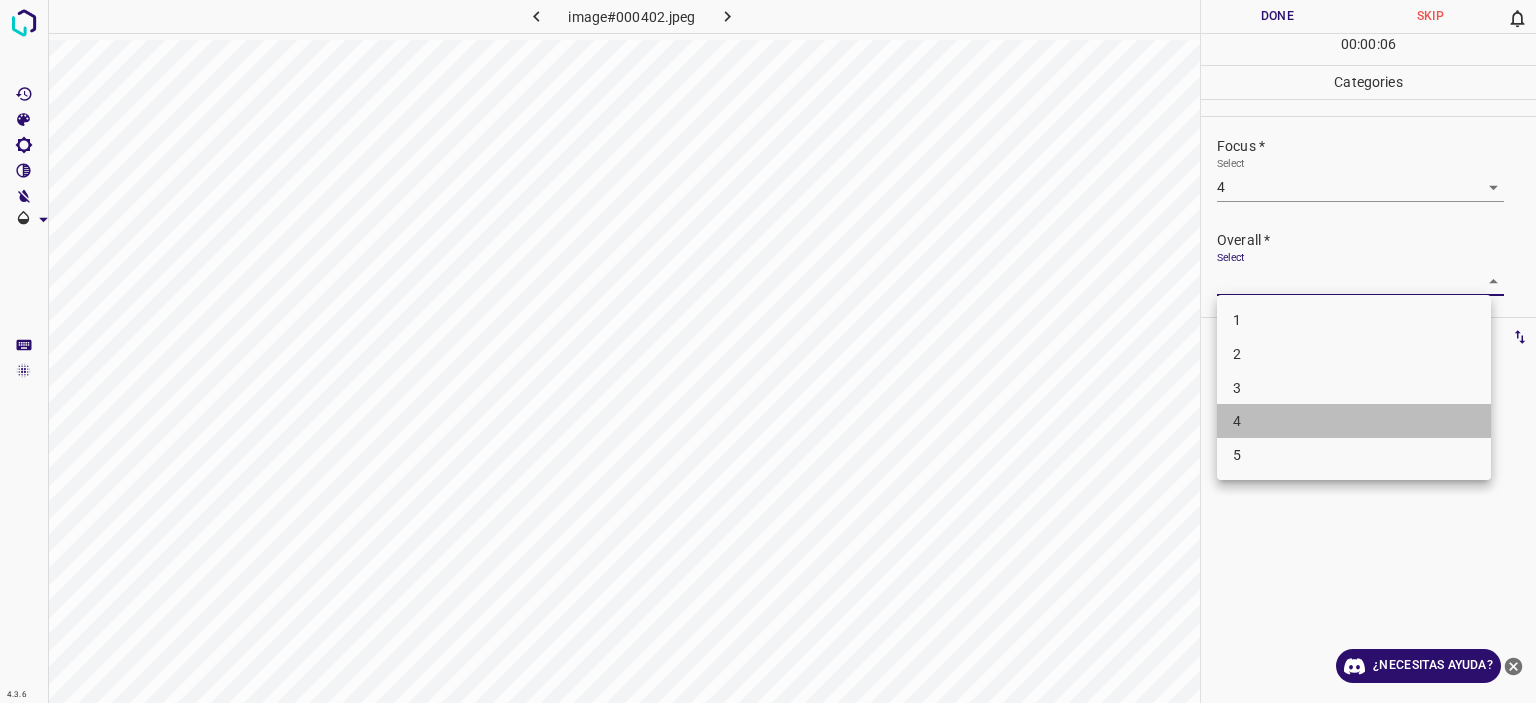 click on "4" at bounding box center [1354, 421] 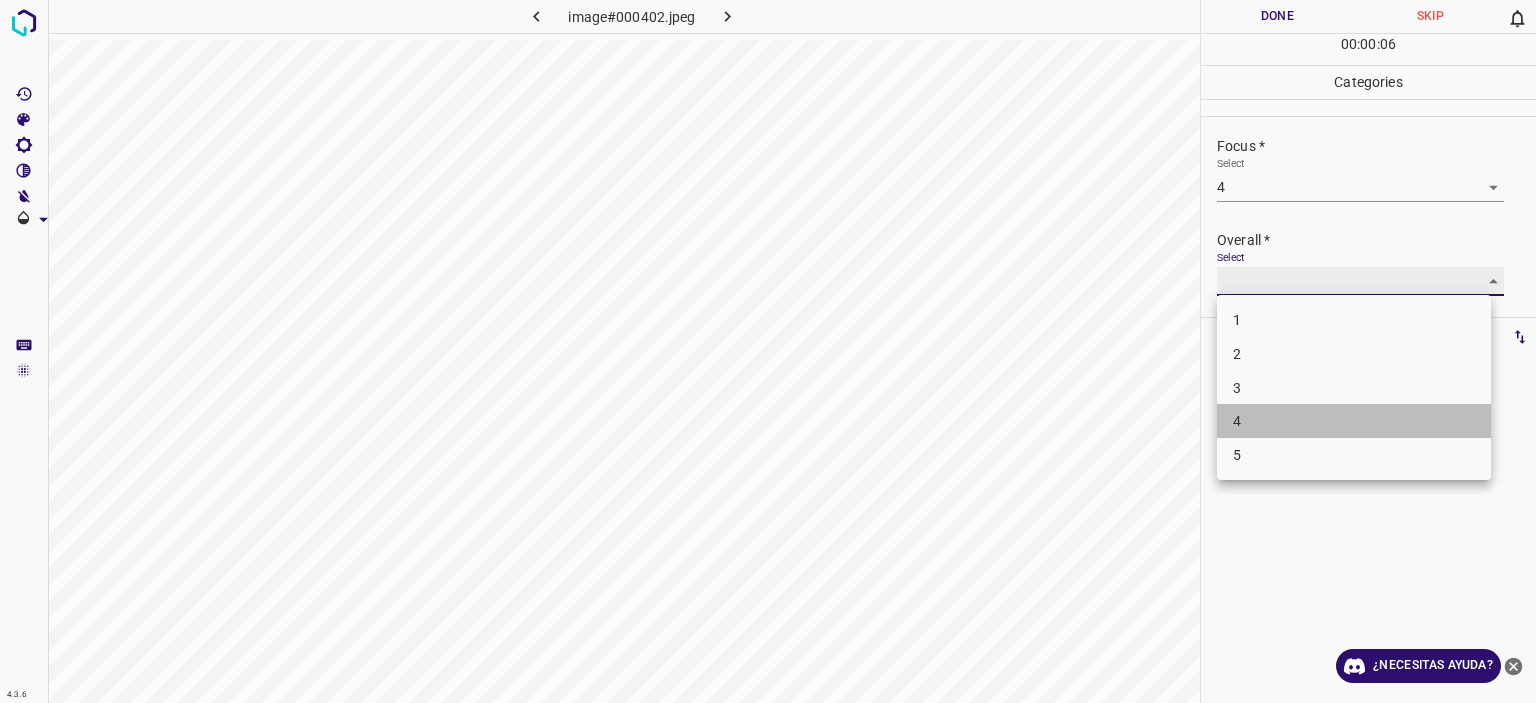 type on "4" 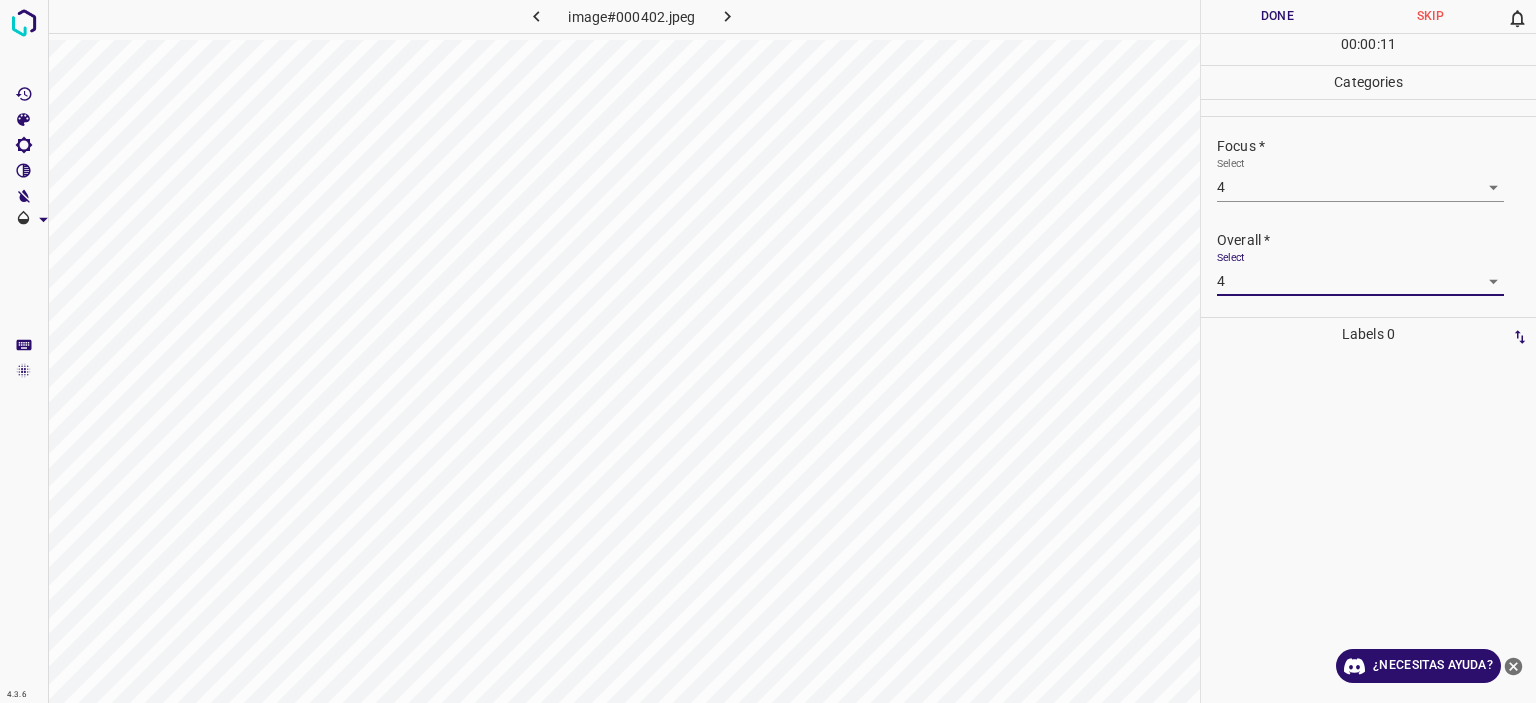 click on "Done" at bounding box center (1277, 16) 